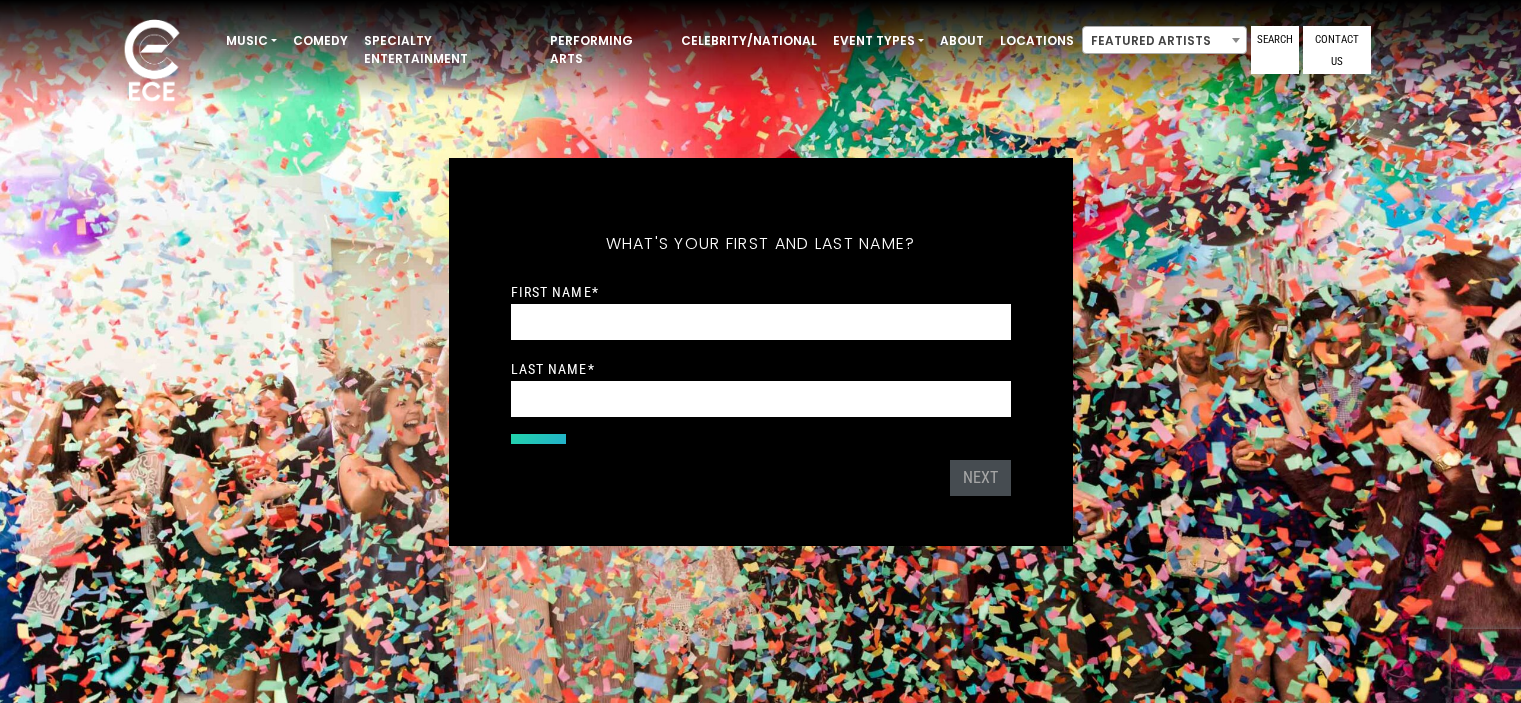 scroll, scrollTop: 0, scrollLeft: 0, axis: both 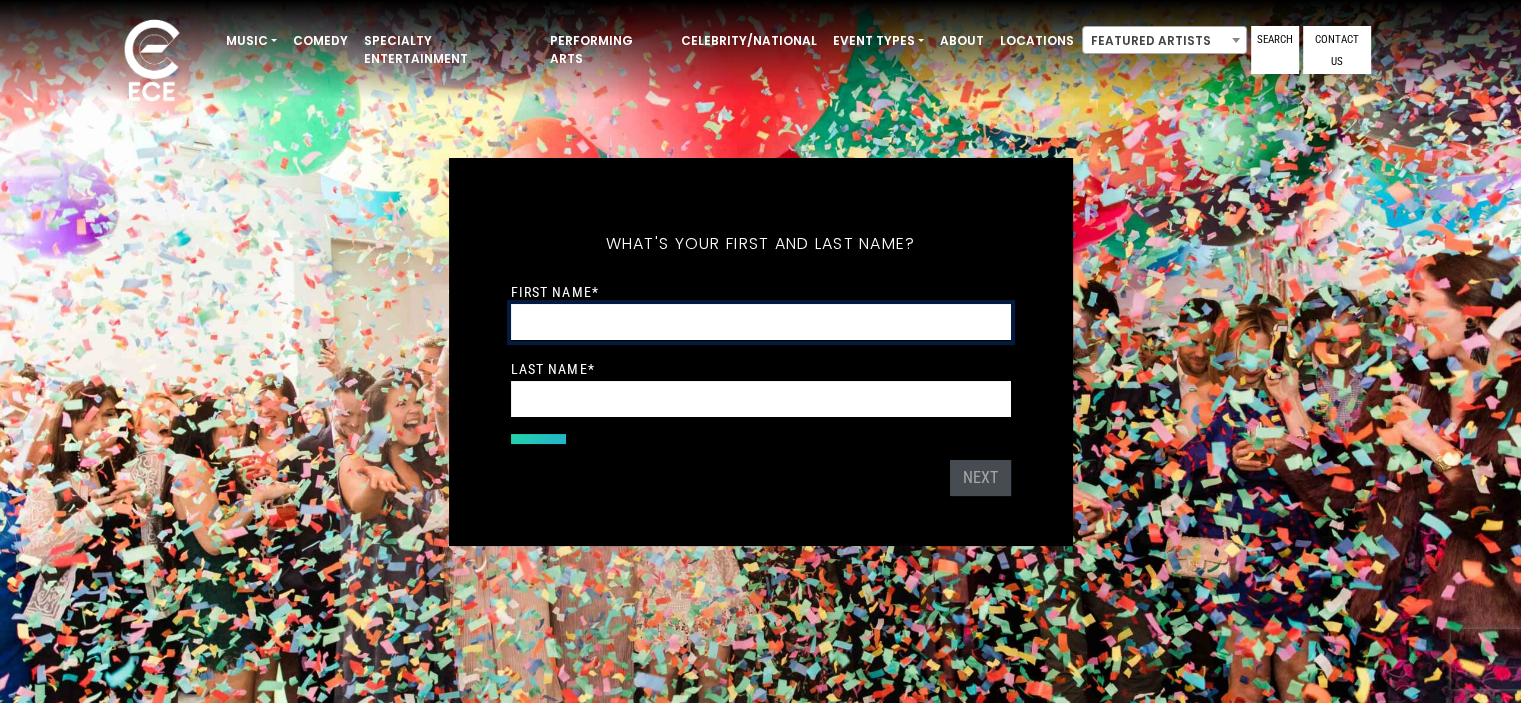 click on "First Name *" at bounding box center (761, 322) 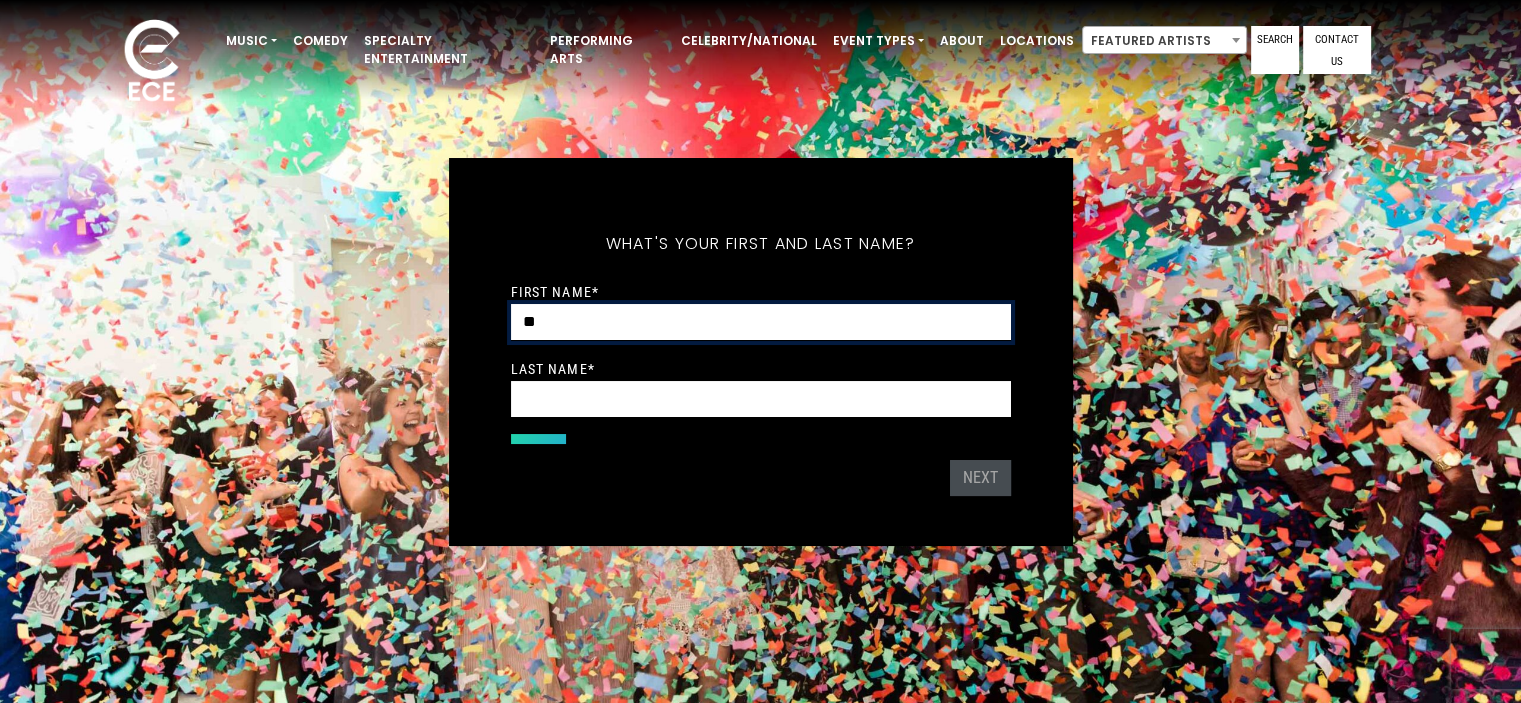 type on "*" 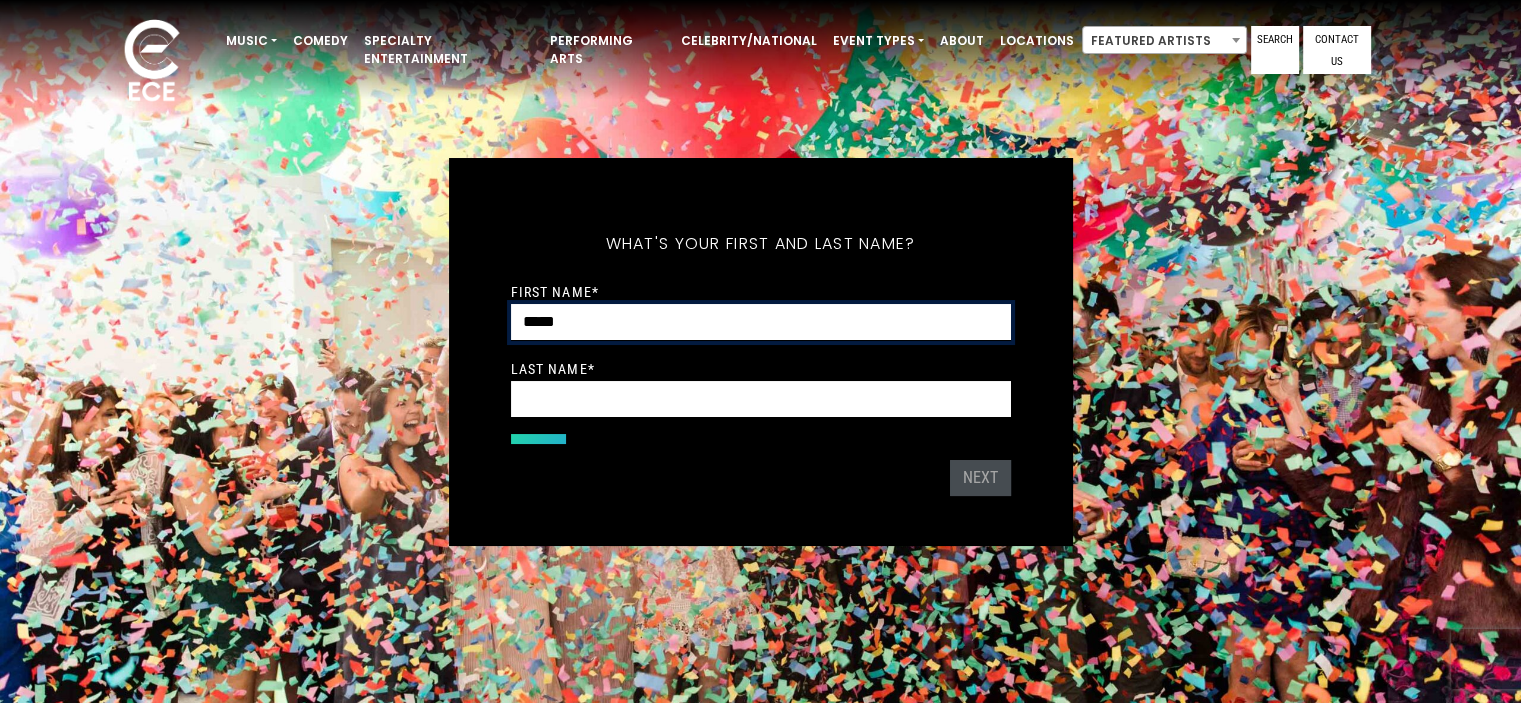 type on "*****" 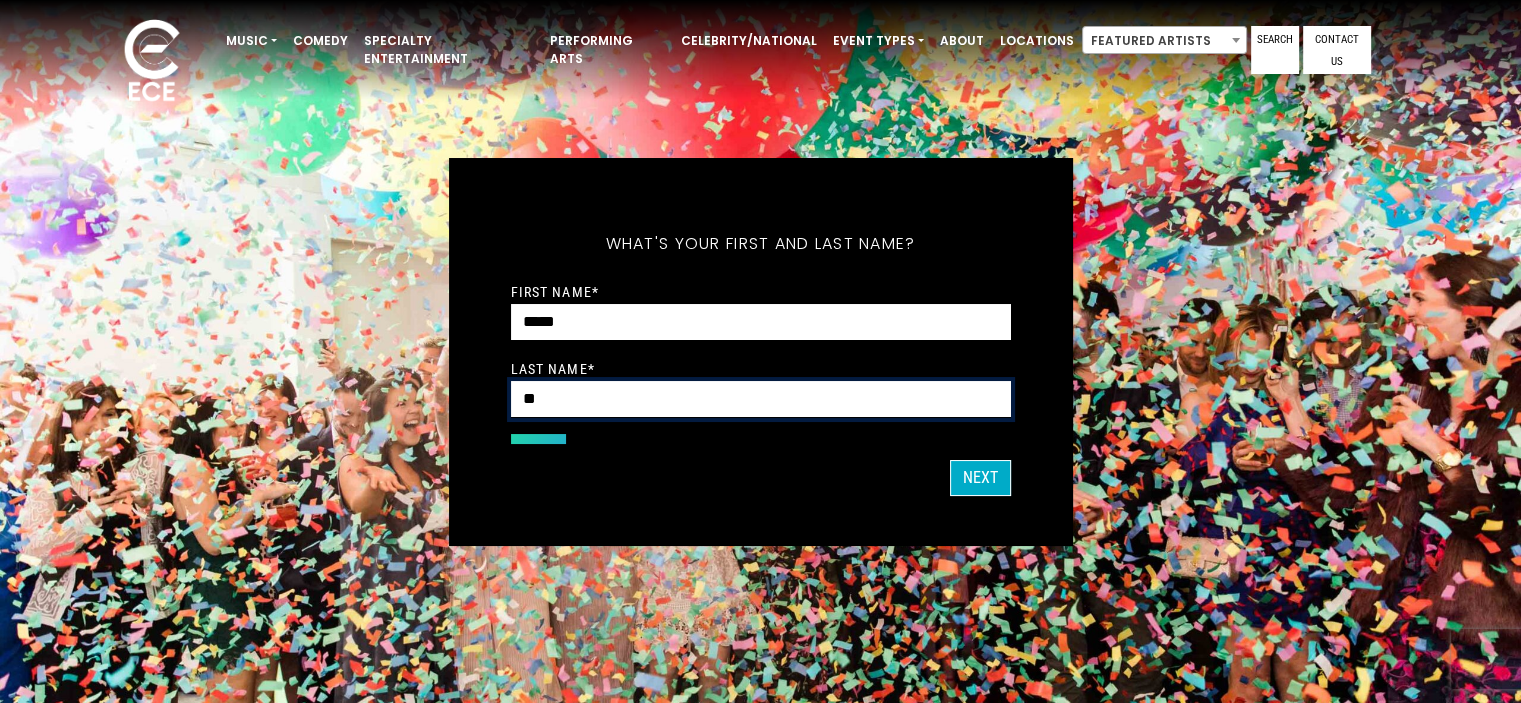 type on "*" 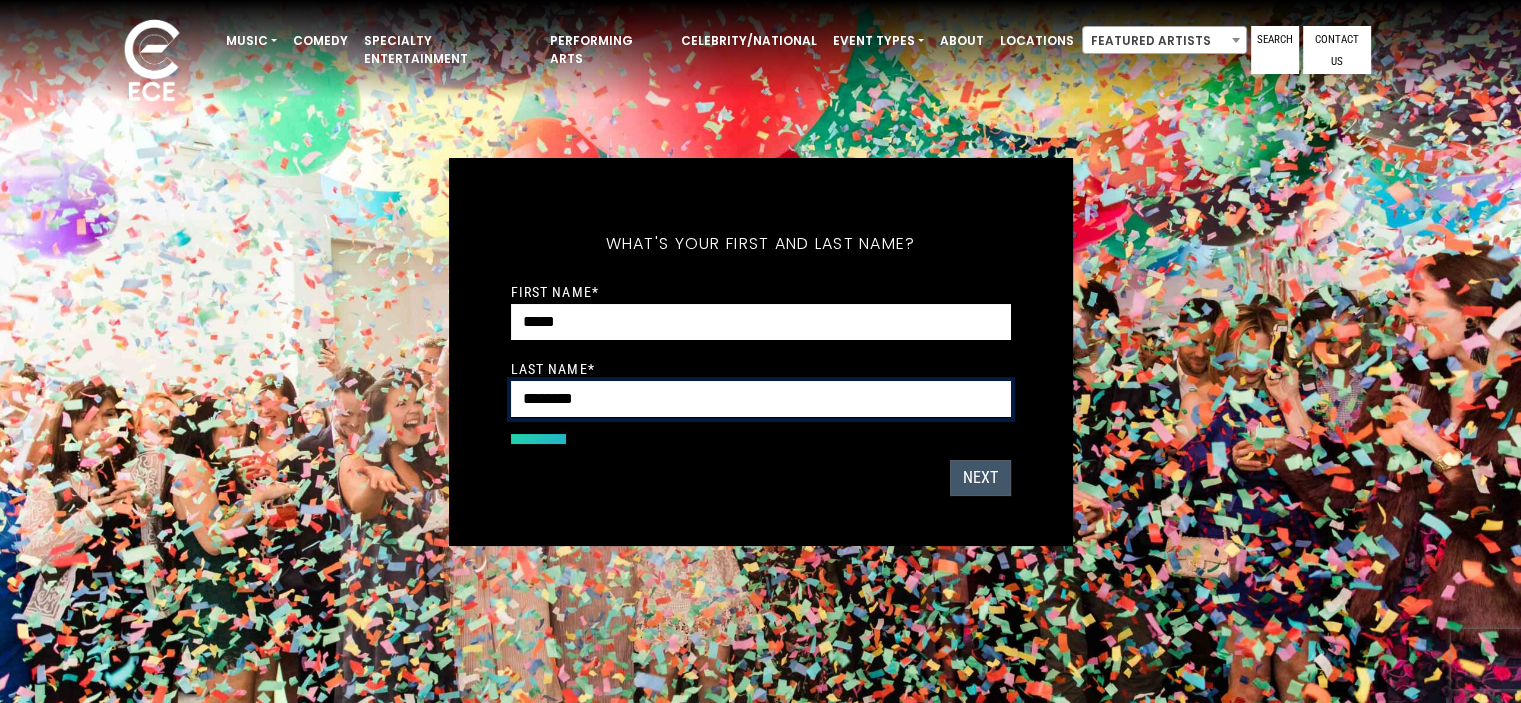 type on "********" 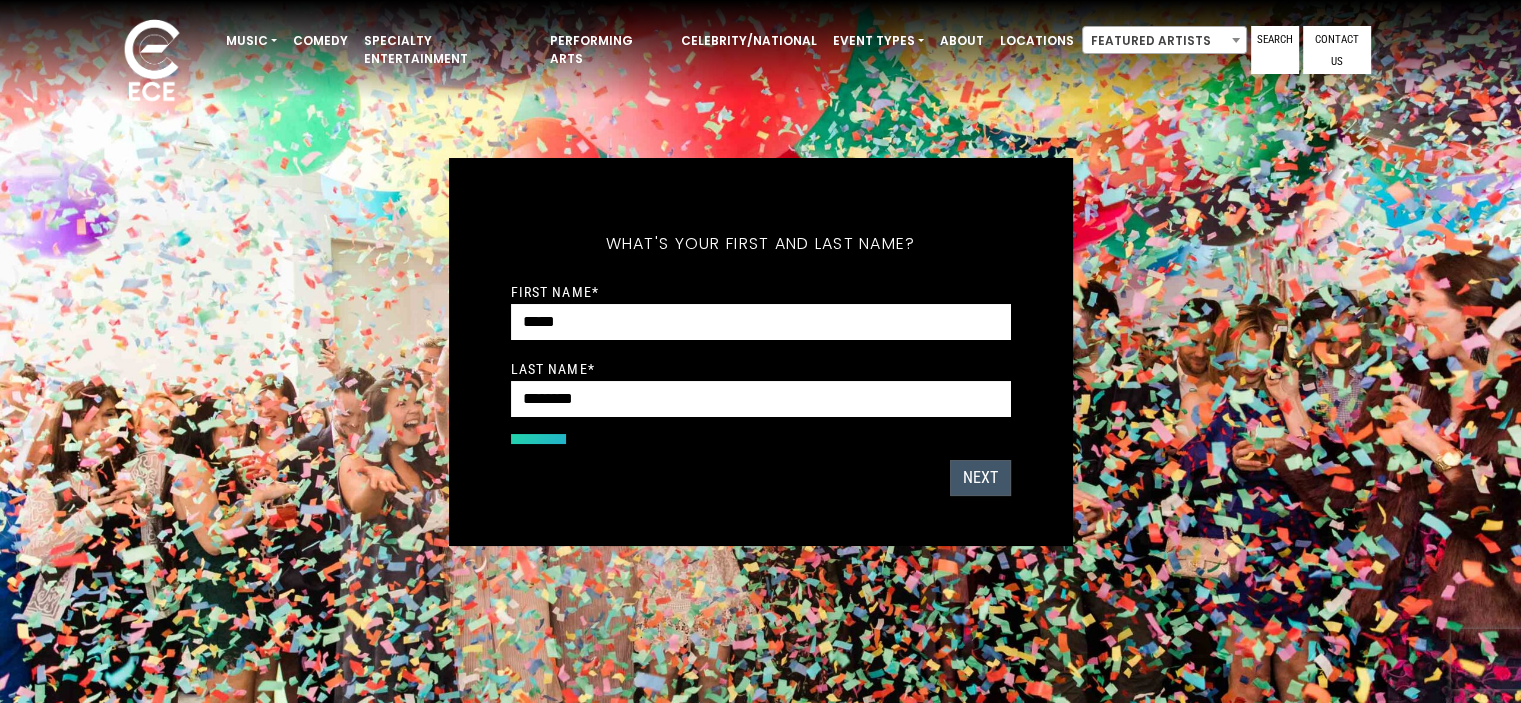 click on "Next" at bounding box center (980, 478) 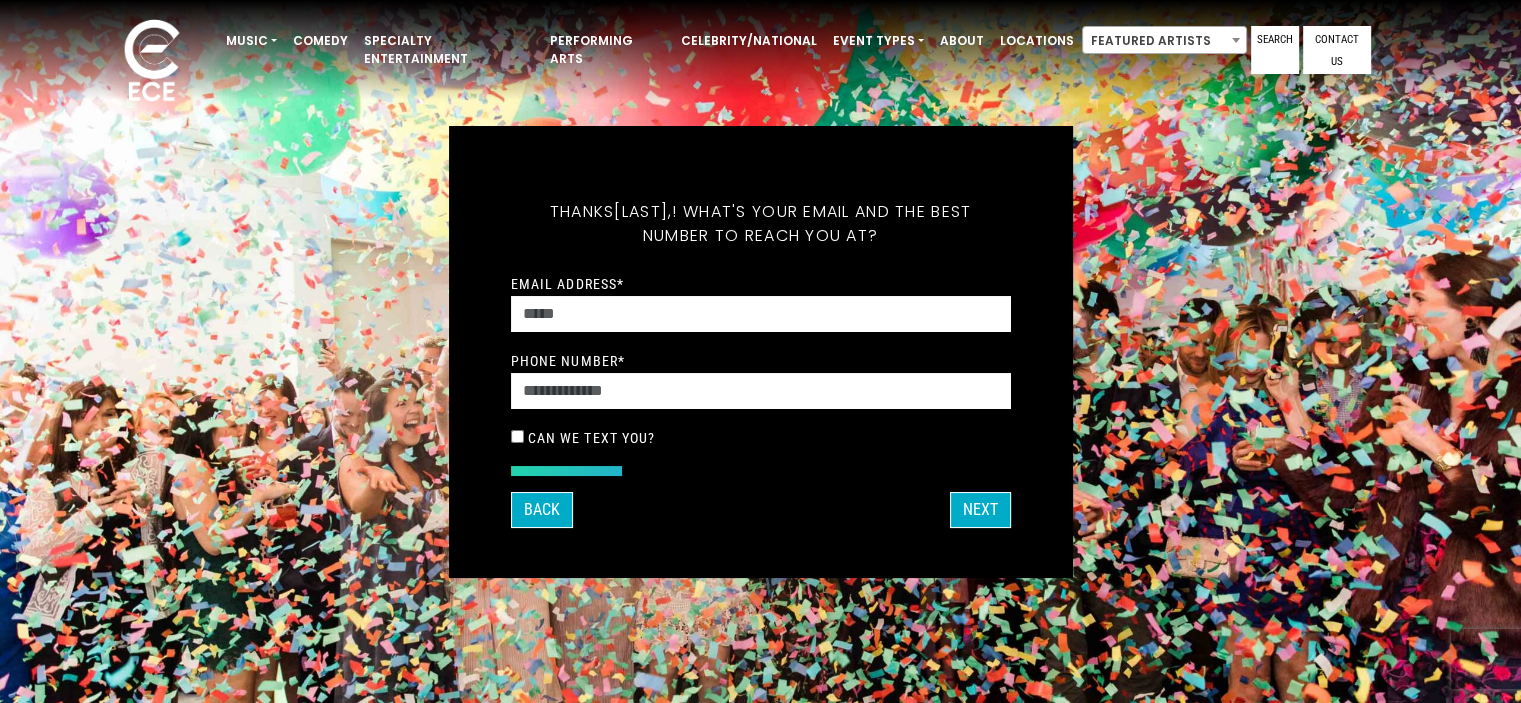 click on "Email Address *" at bounding box center (761, 302) 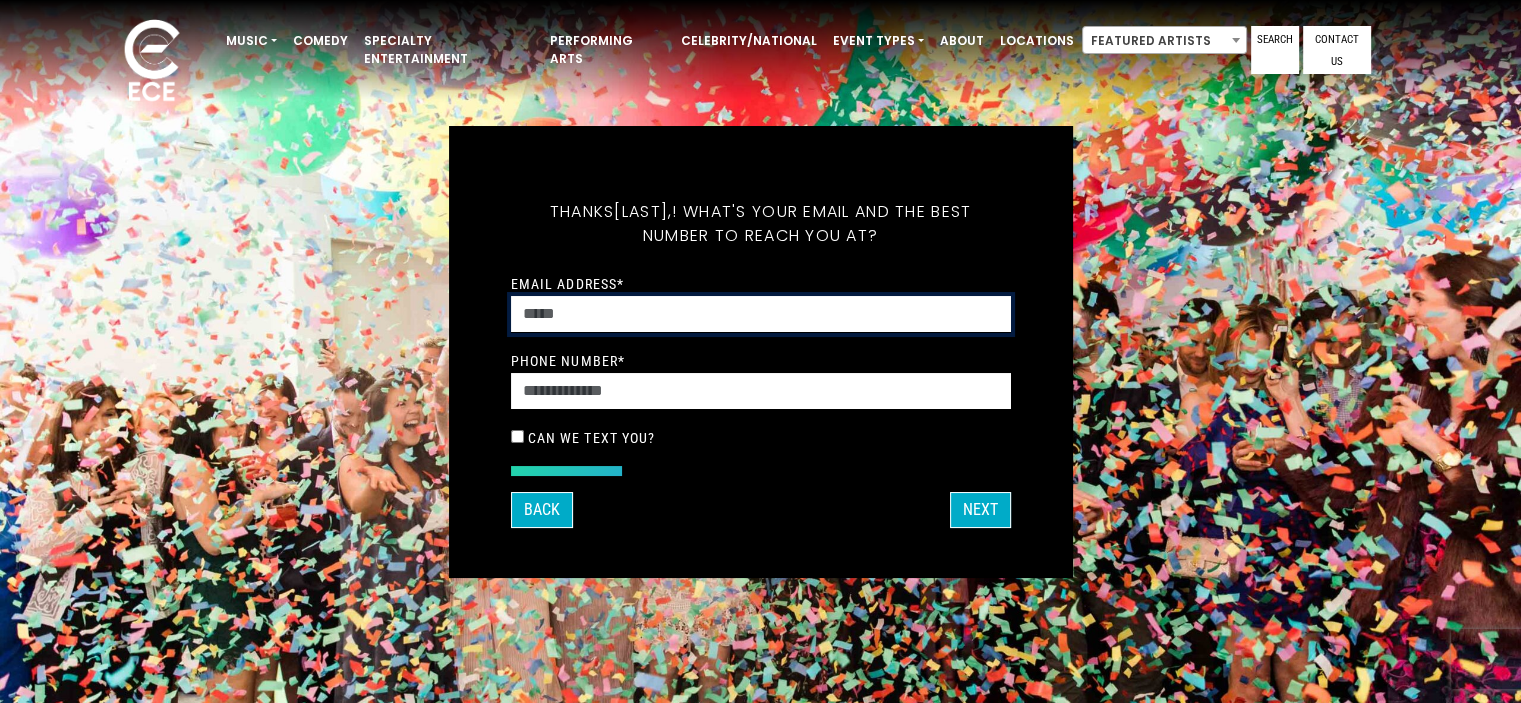 click on "Email Address *" at bounding box center [761, 314] 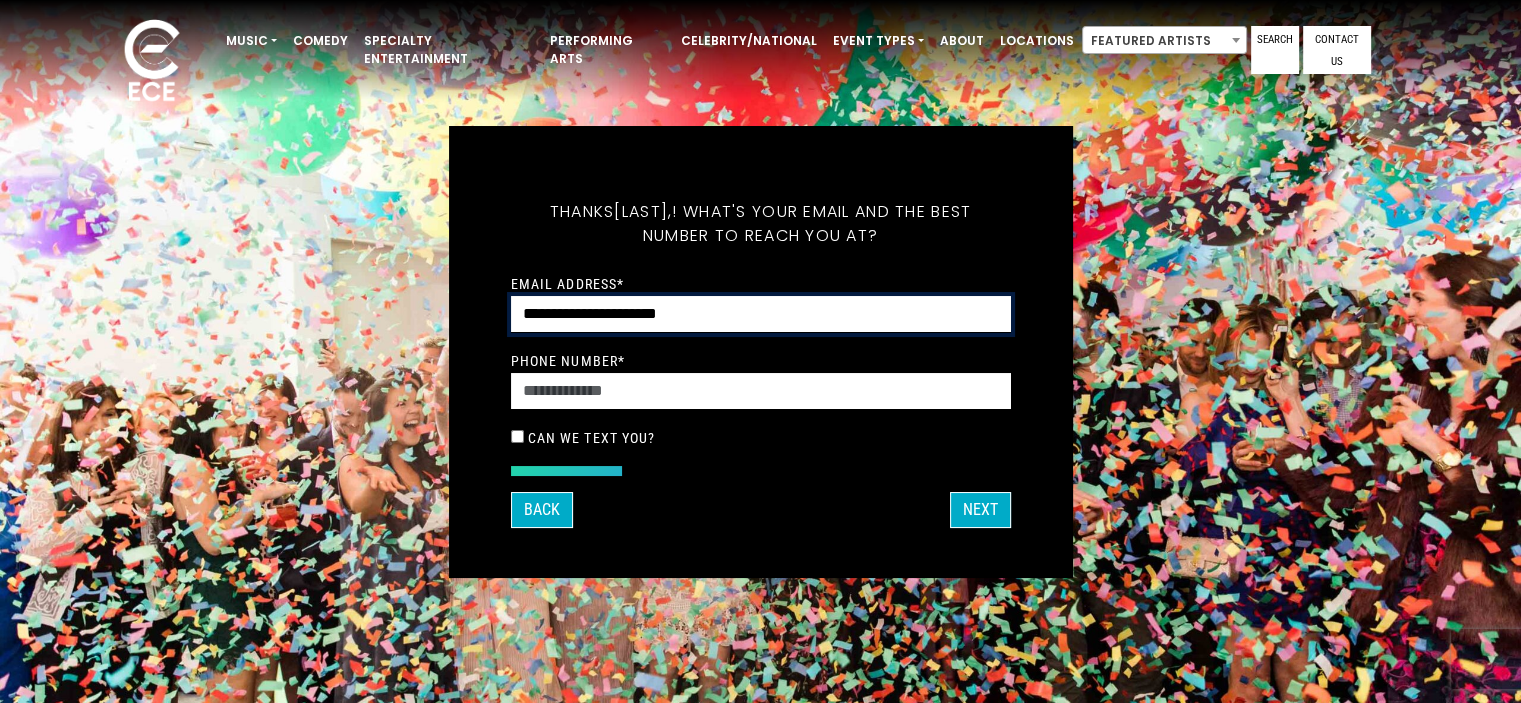 type on "**********" 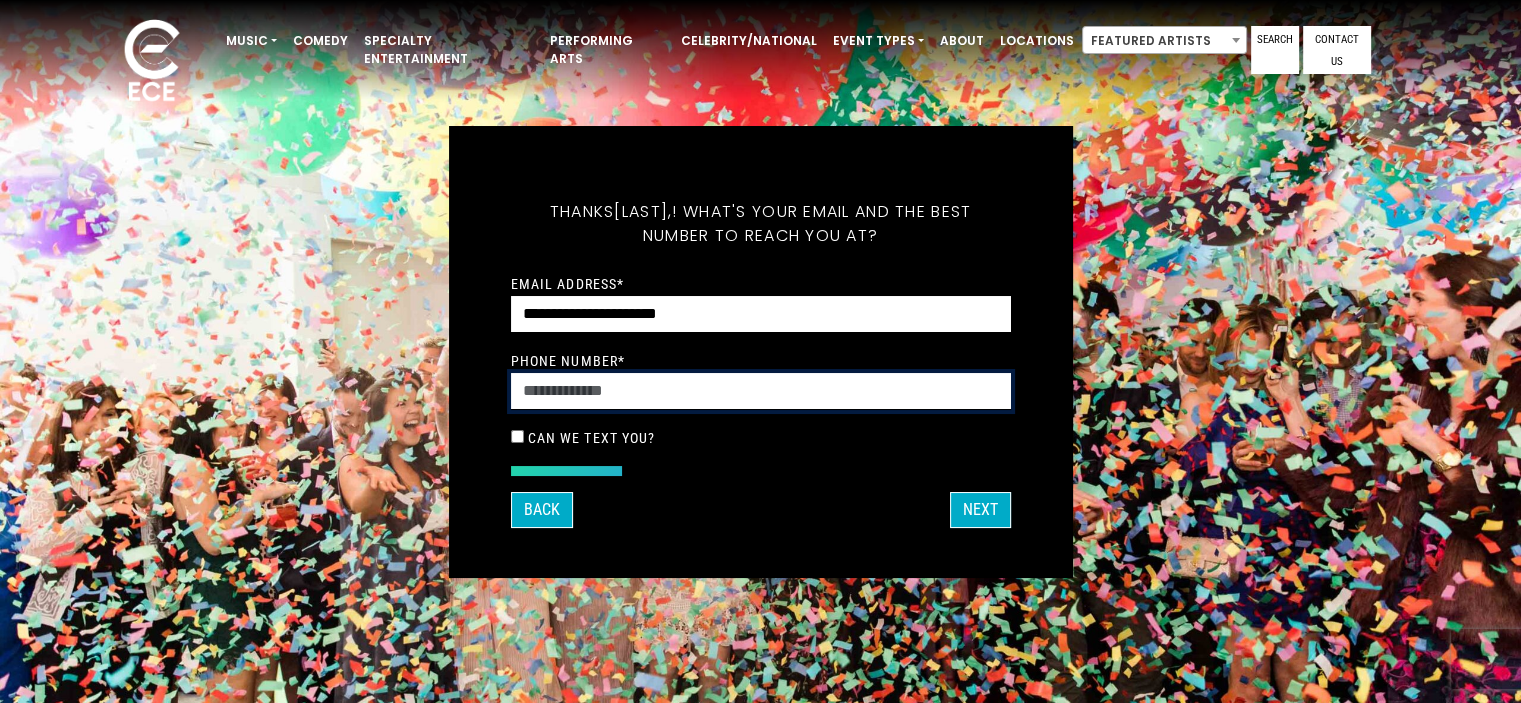 click on "Phone Number *" at bounding box center (761, 391) 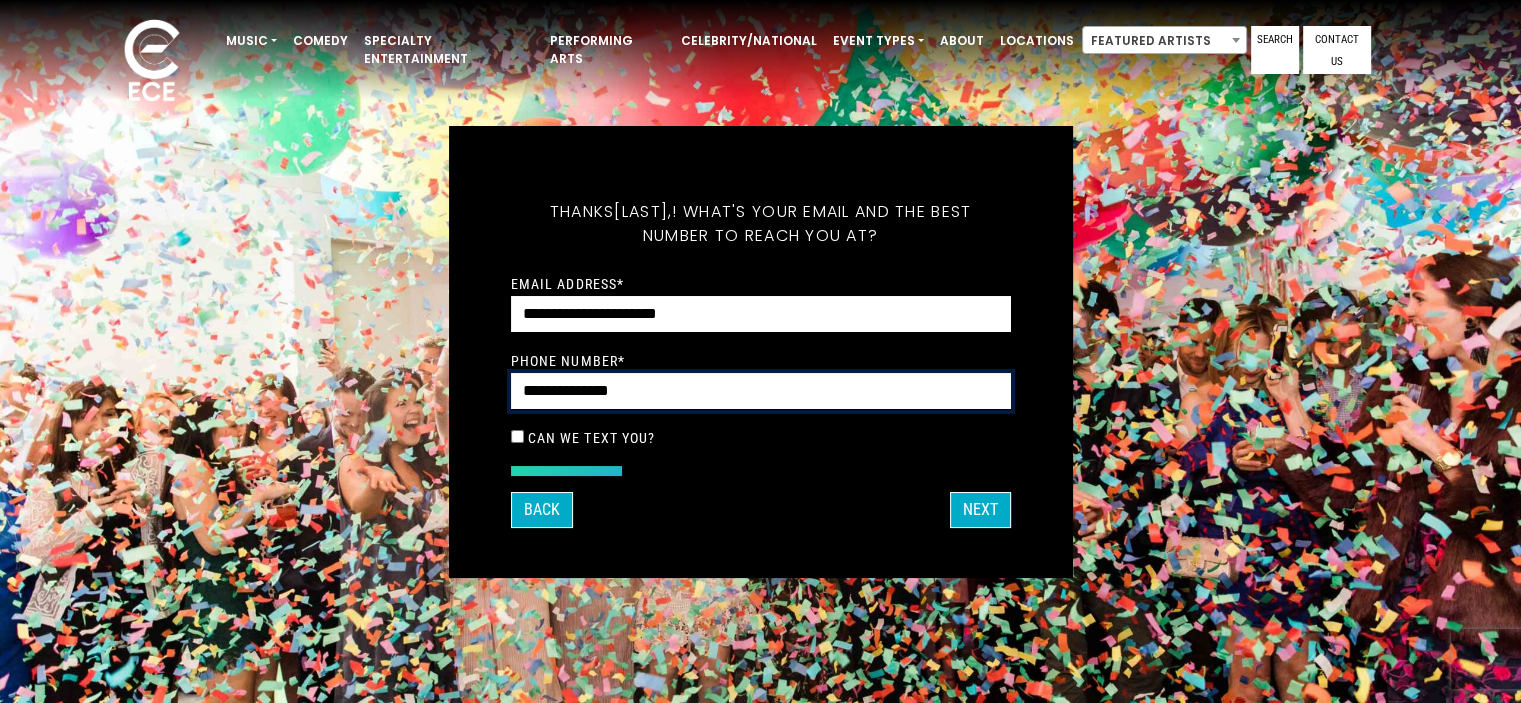 type on "**********" 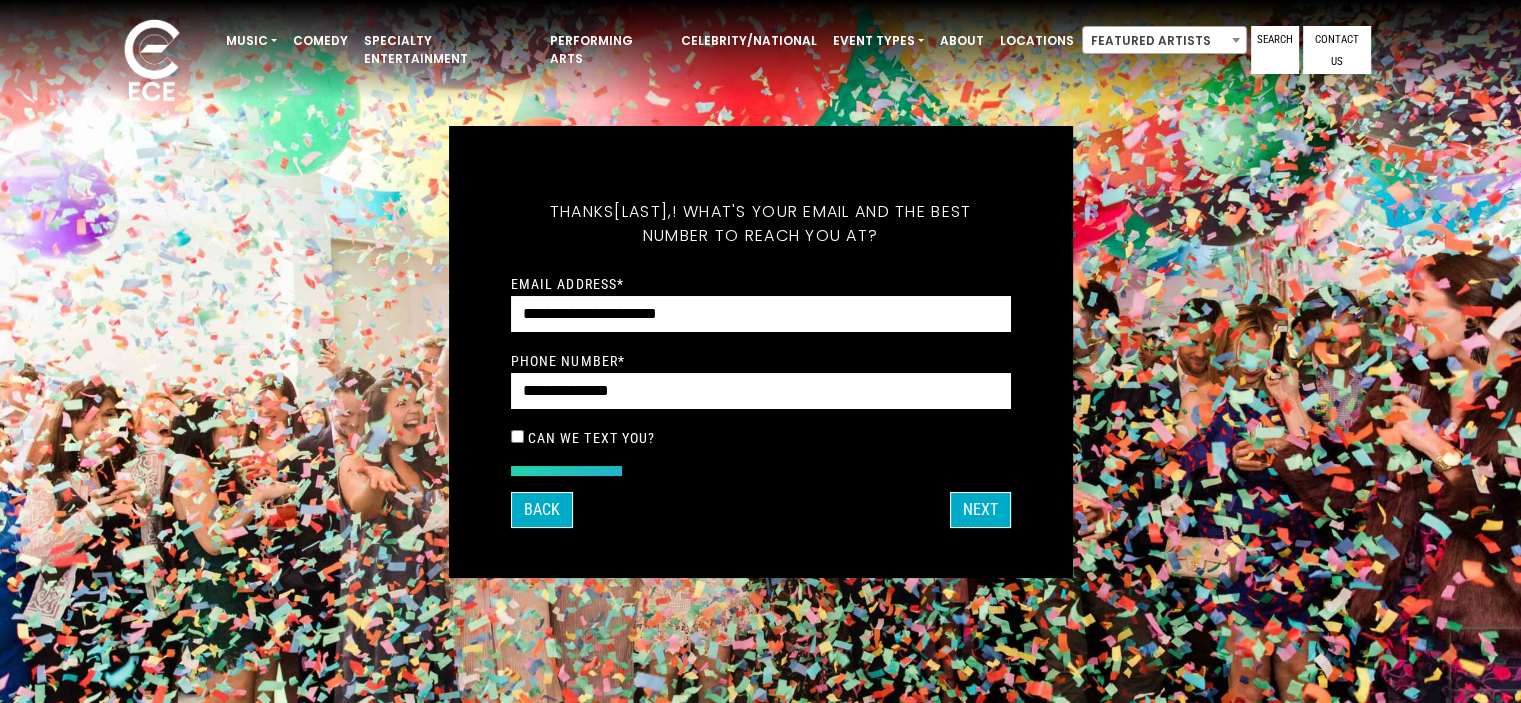 click on "Can we text you?" at bounding box center (761, 438) 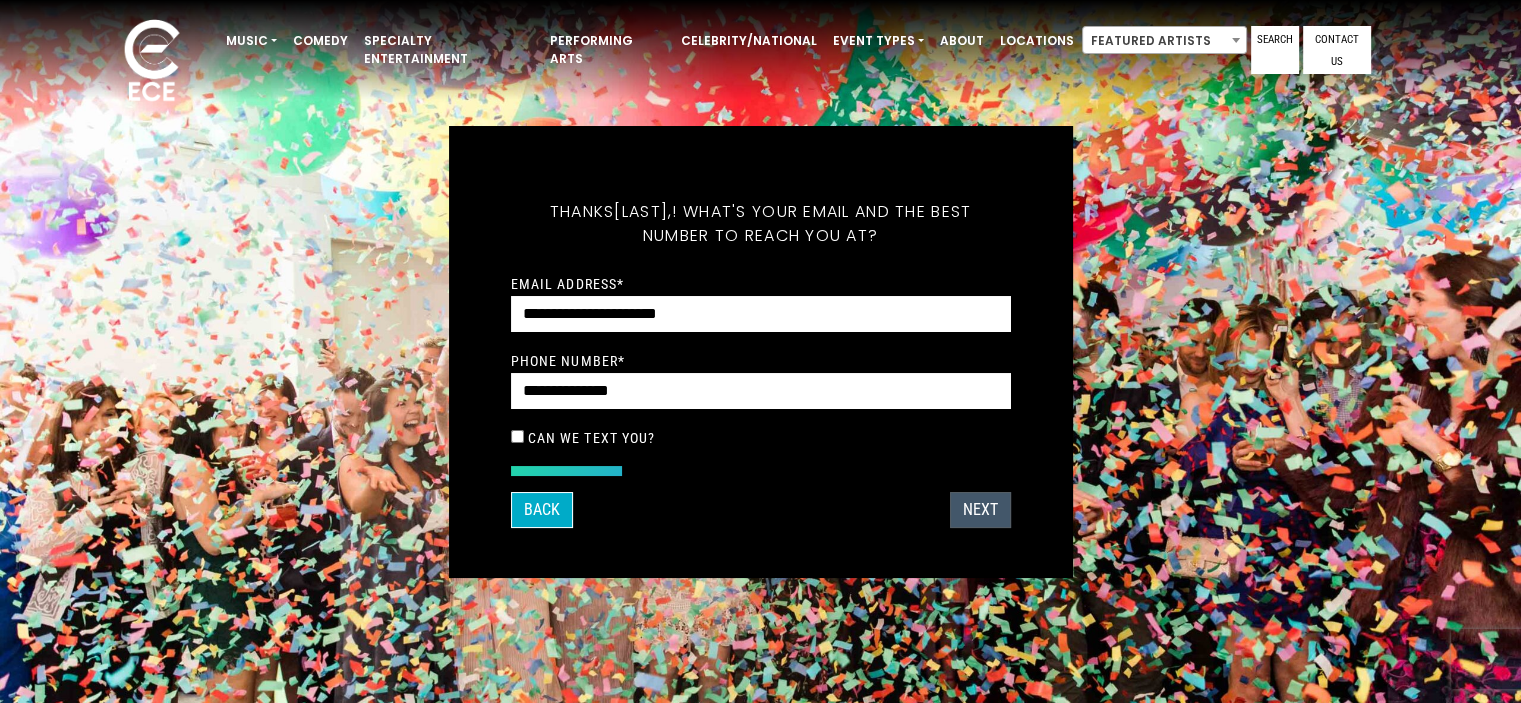 click on "Next" at bounding box center [980, 510] 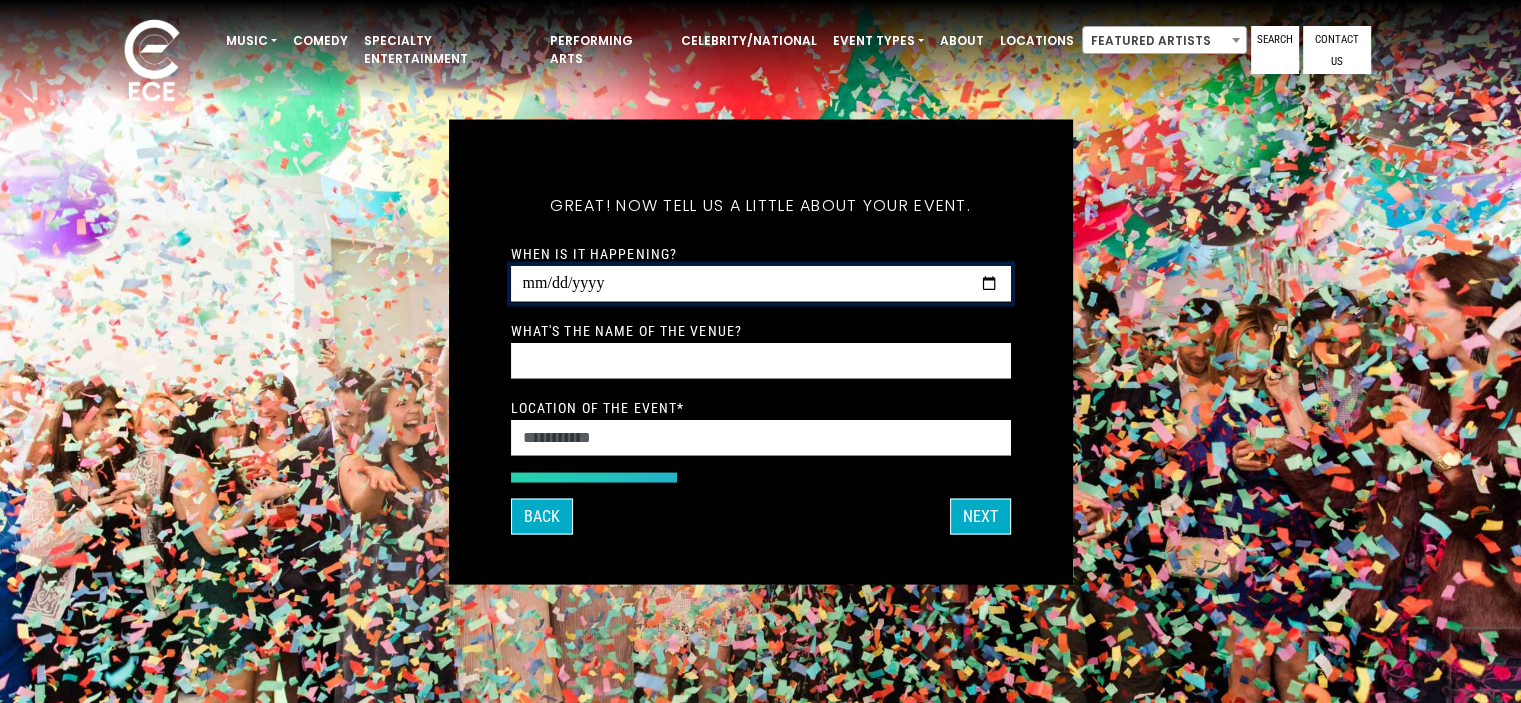 click on "When is it happening?" at bounding box center (761, 283) 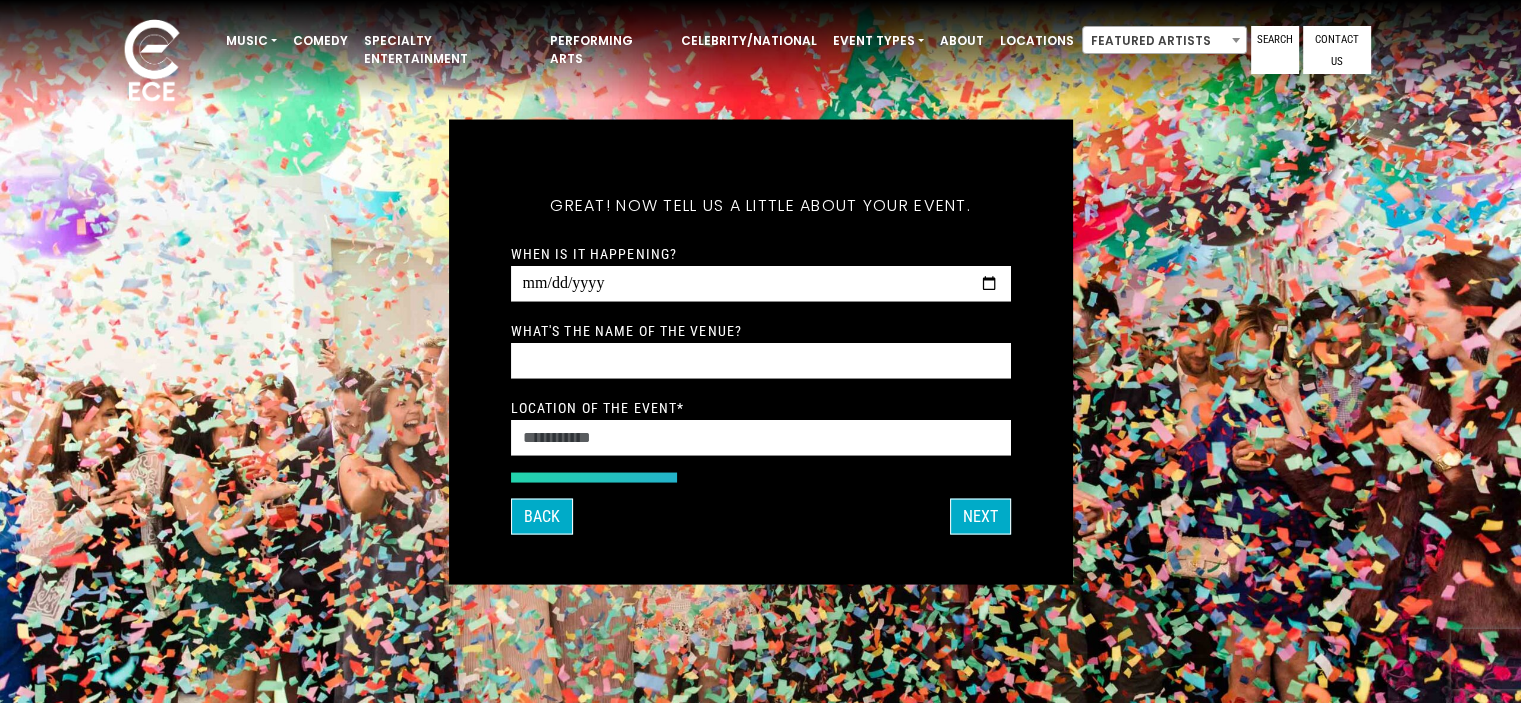 click on "When is it happening?
What's the name of the venue?
Location of the event *" at bounding box center [761, 348] 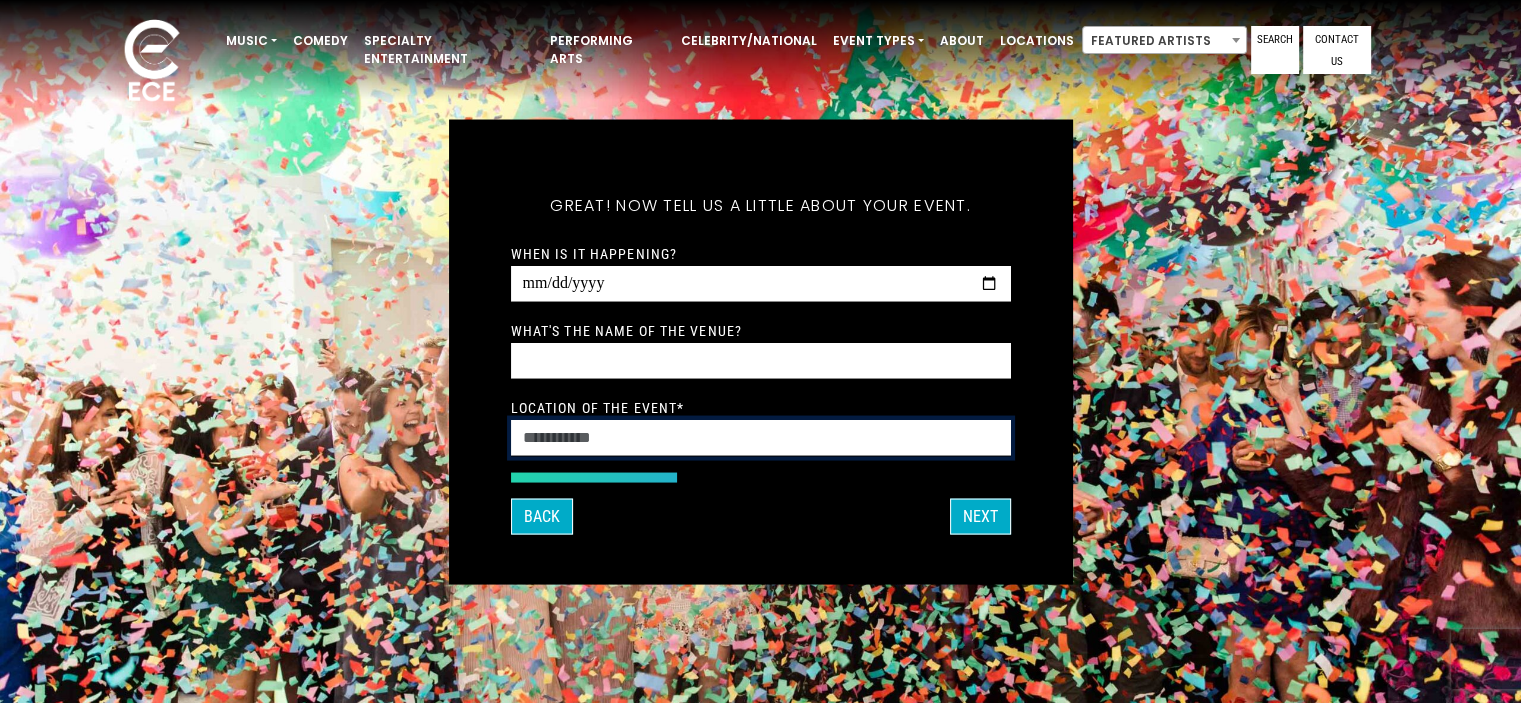 click on "Location of the event *" at bounding box center (761, 437) 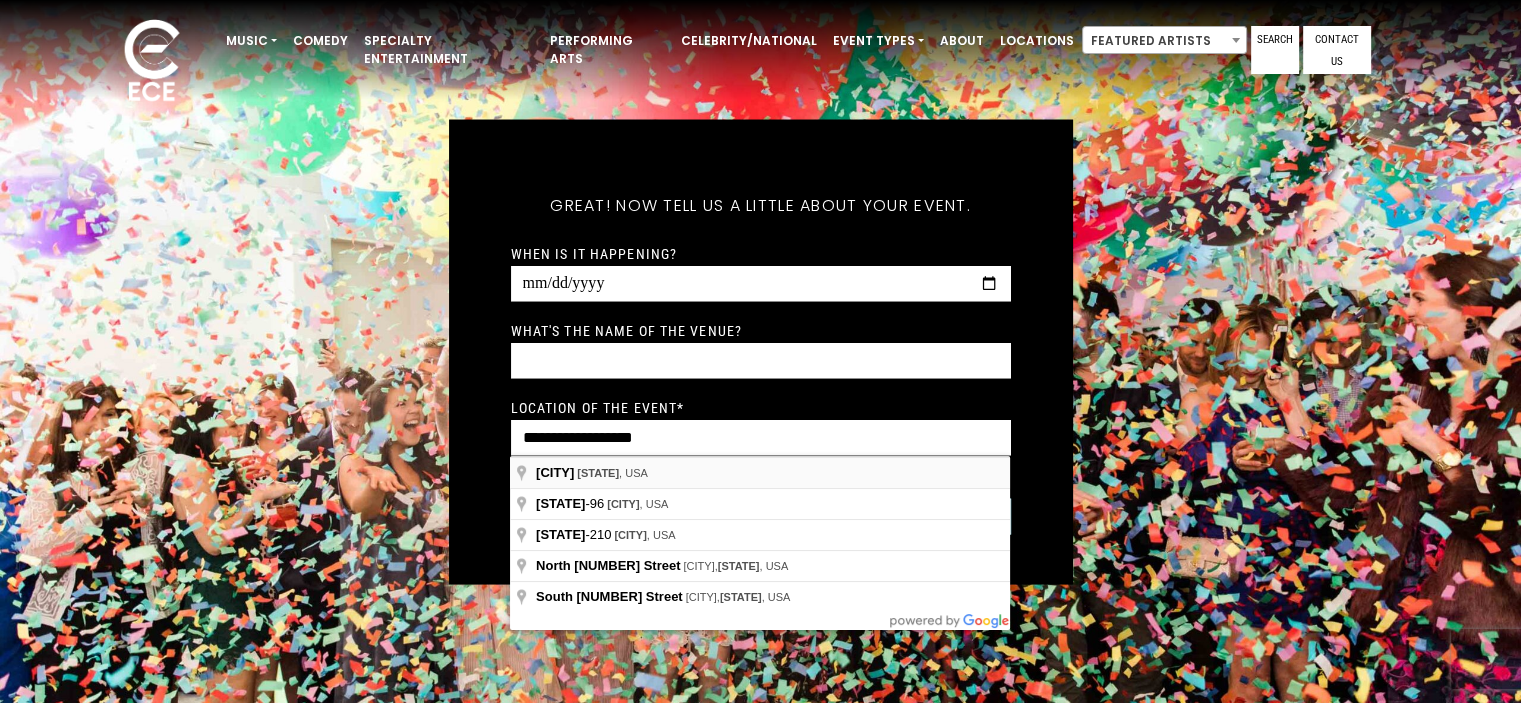 type on "**********" 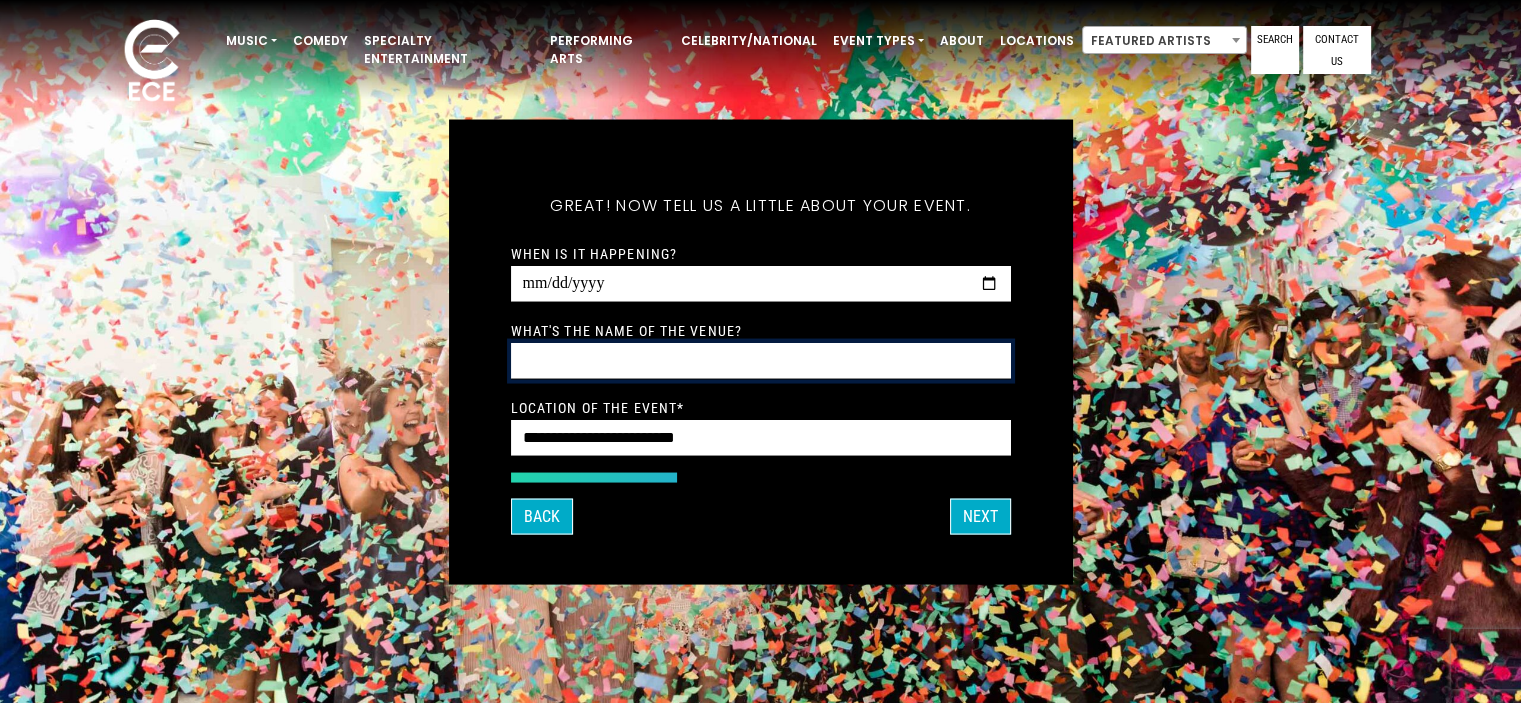 click on "What's the name of the venue?" at bounding box center (761, 360) 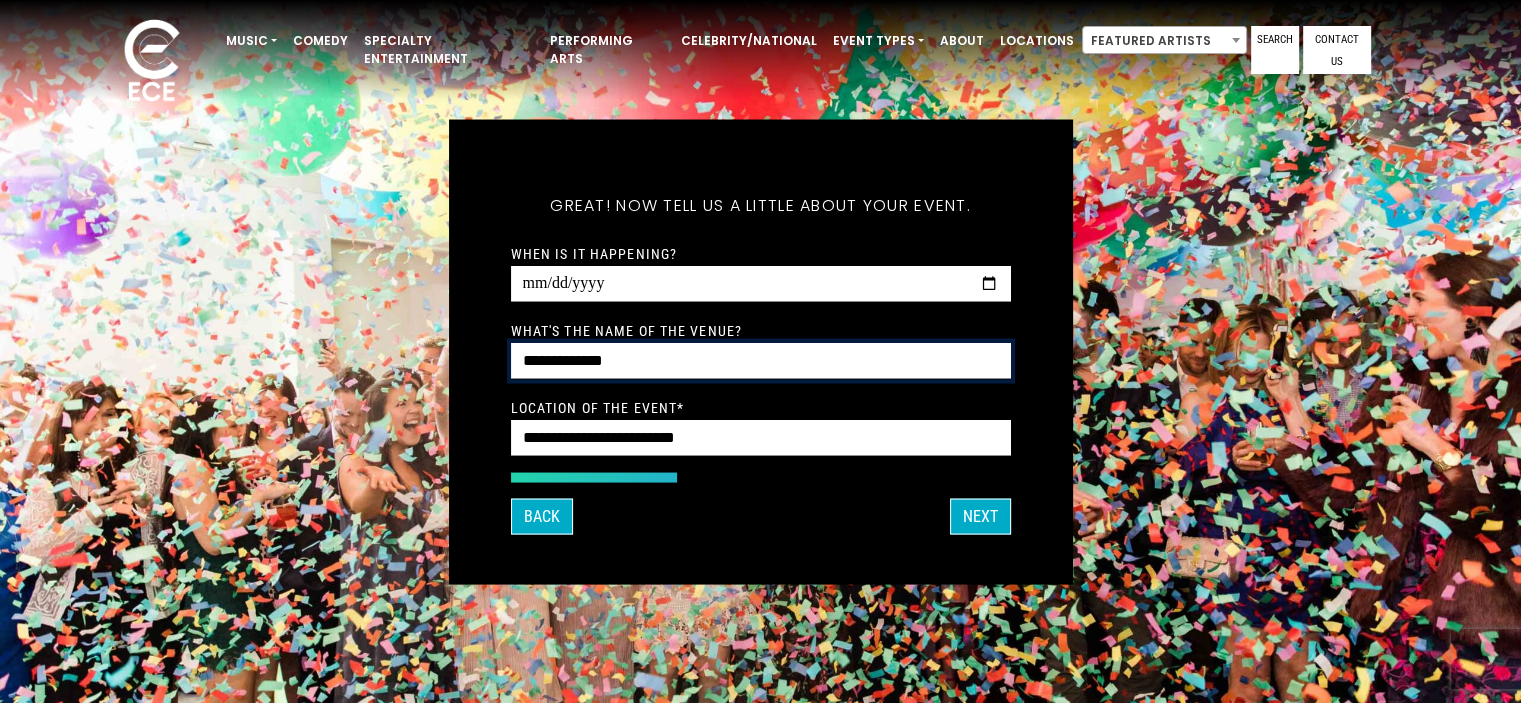 type on "**********" 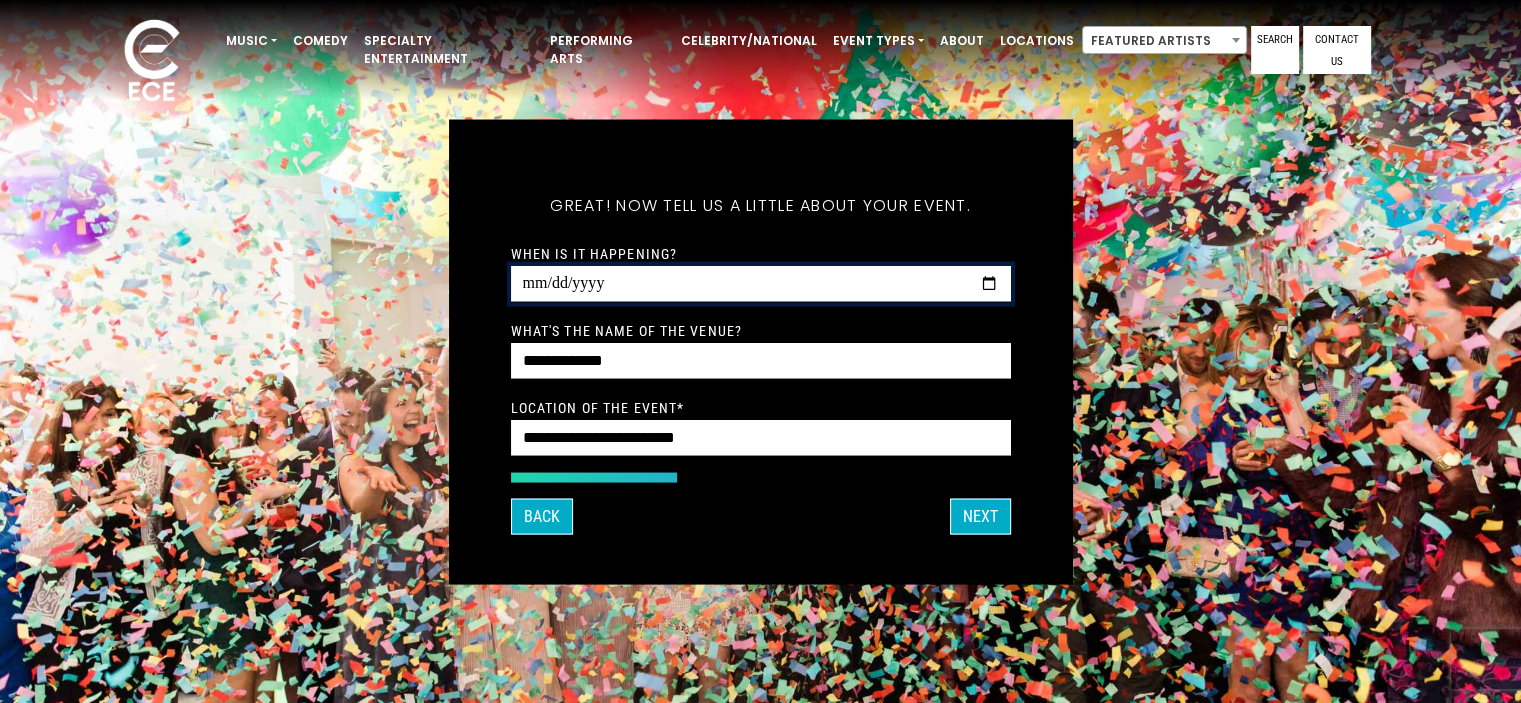 click on "When is it happening?" at bounding box center [761, 283] 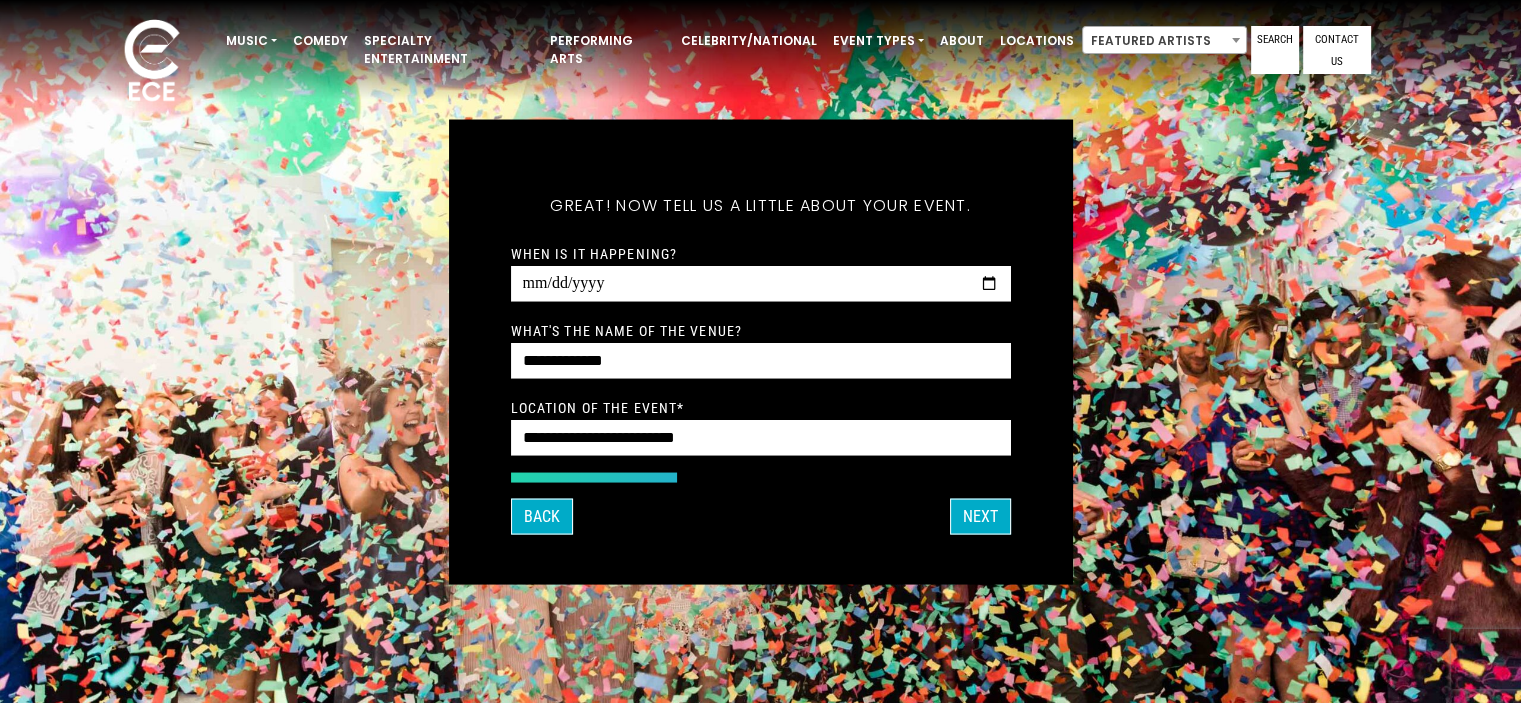 click on "Great! Now tell us a little about your event." at bounding box center [761, 205] 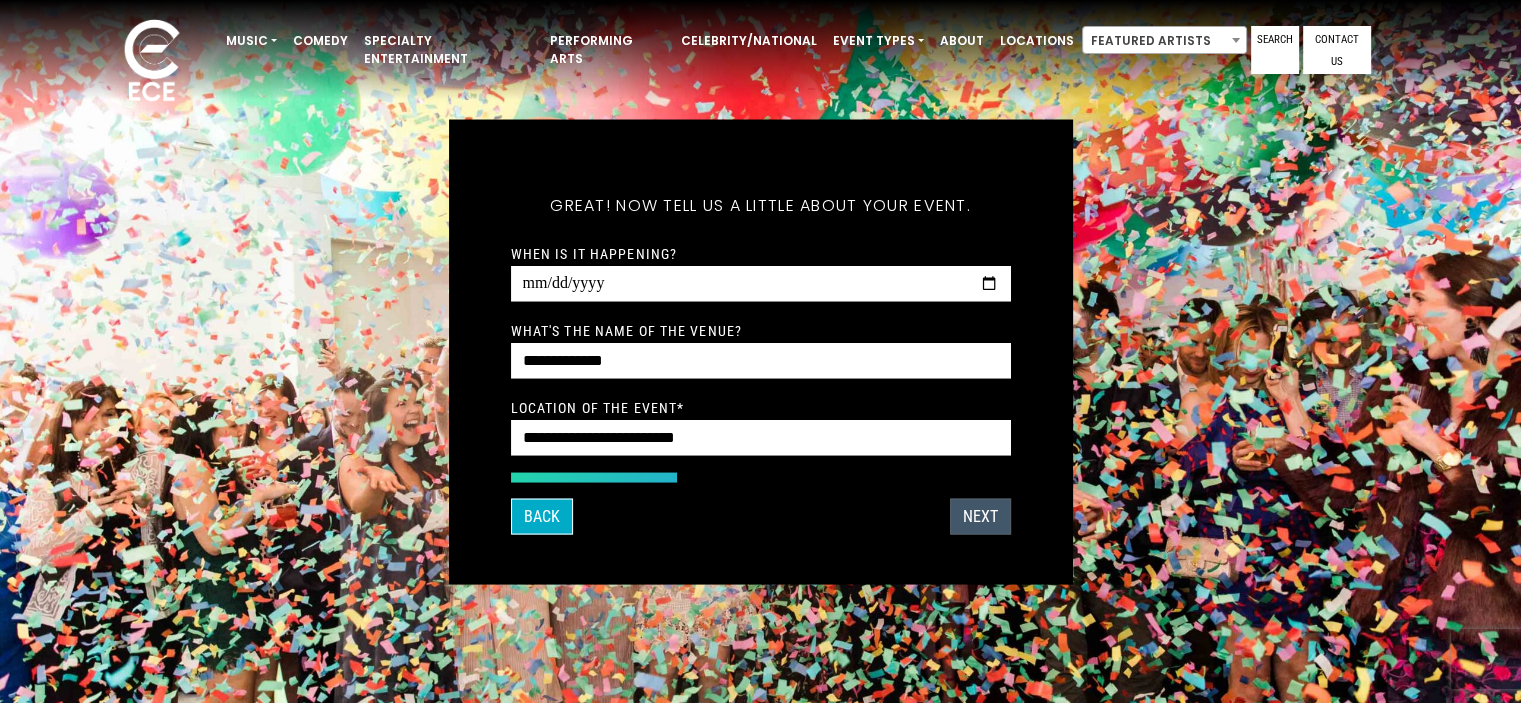click on "Next" at bounding box center [980, 516] 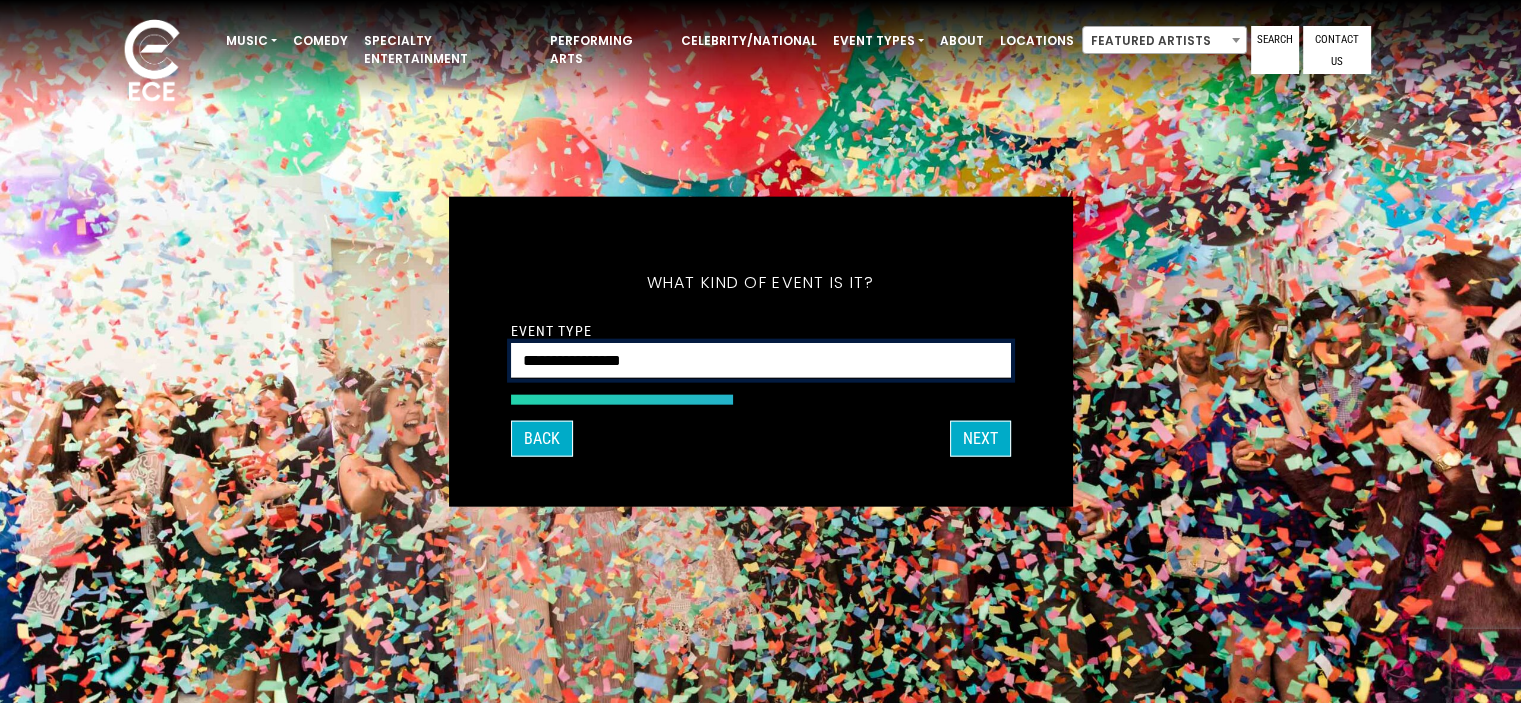 click on "**********" at bounding box center (761, 360) 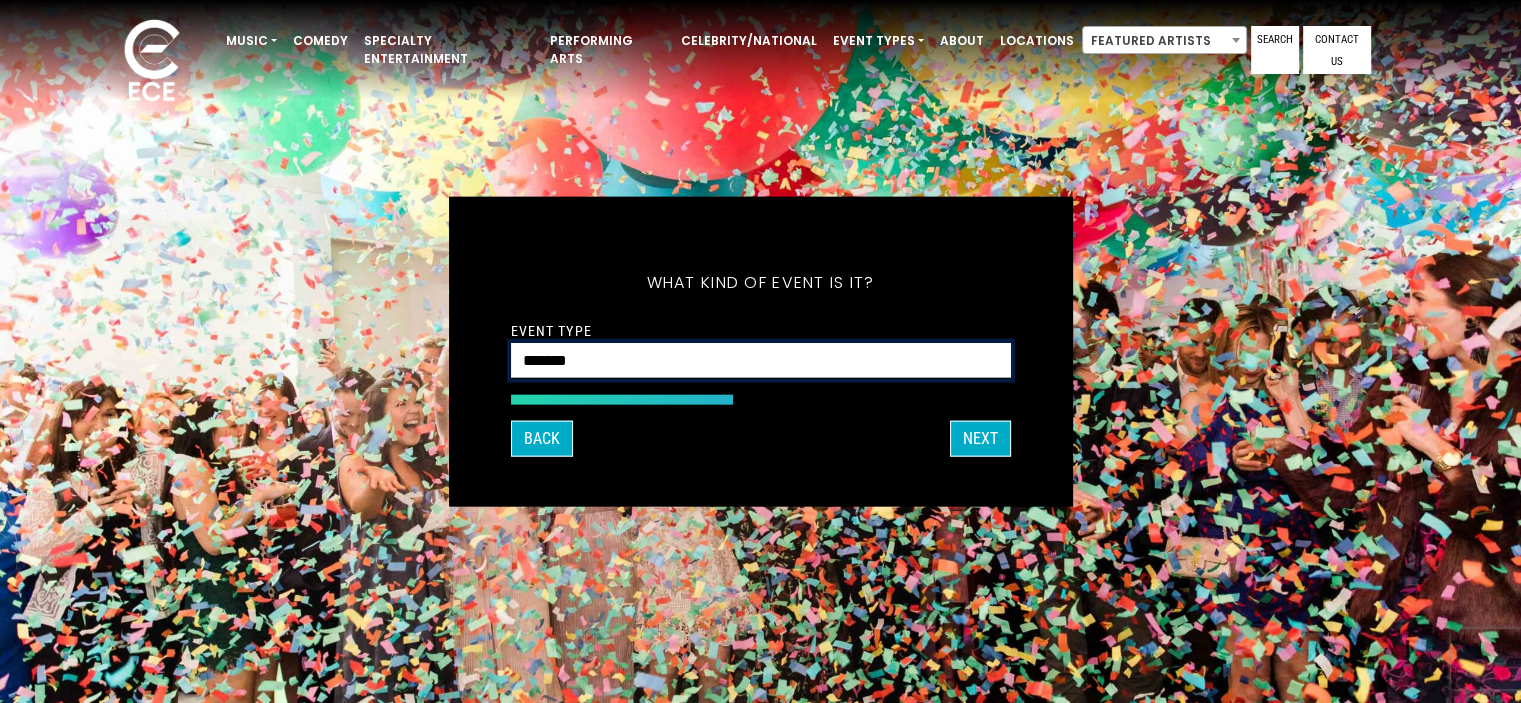 click on "**********" at bounding box center (761, 360) 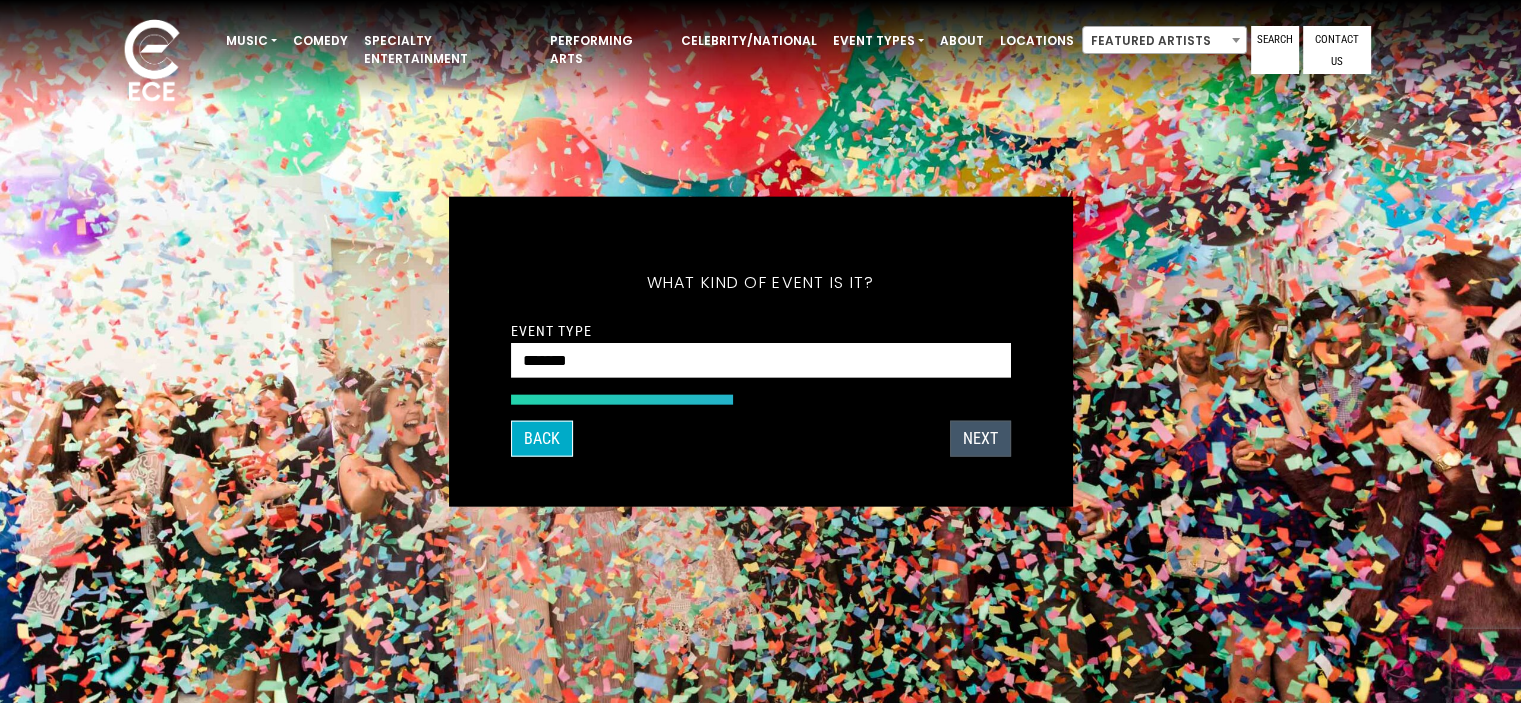 click on "Next" at bounding box center [980, 439] 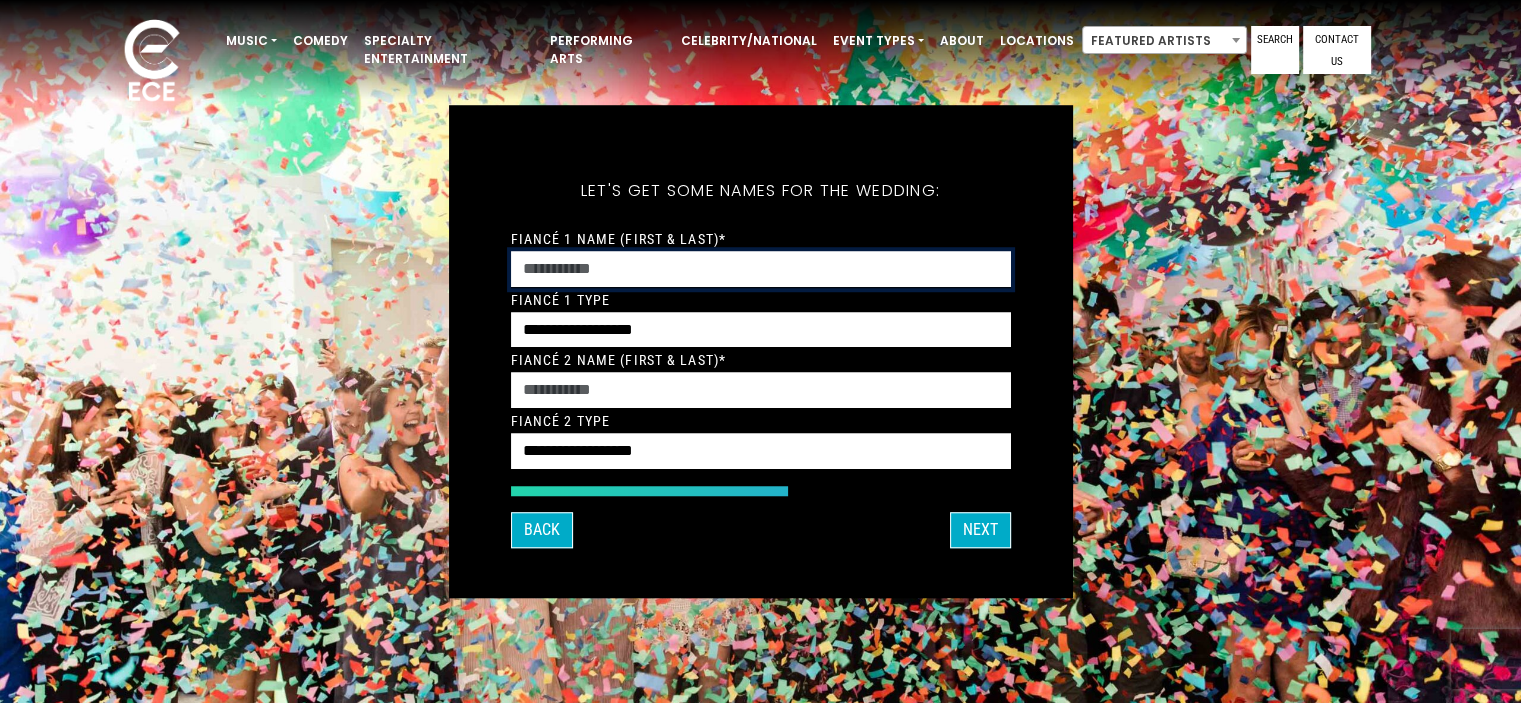 click on "Fiancé 1 Name (First & Last)*" at bounding box center [761, 269] 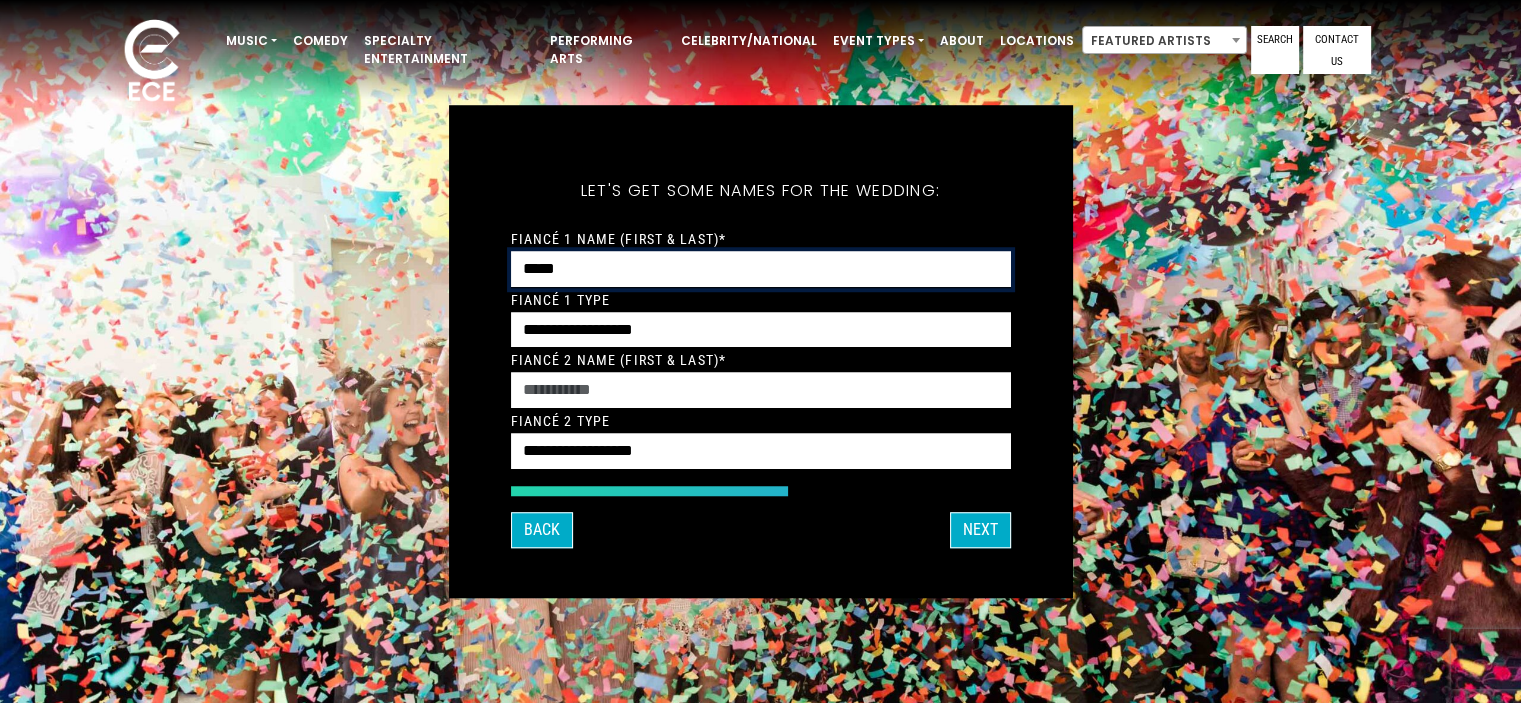 click on "*****" at bounding box center (761, 269) 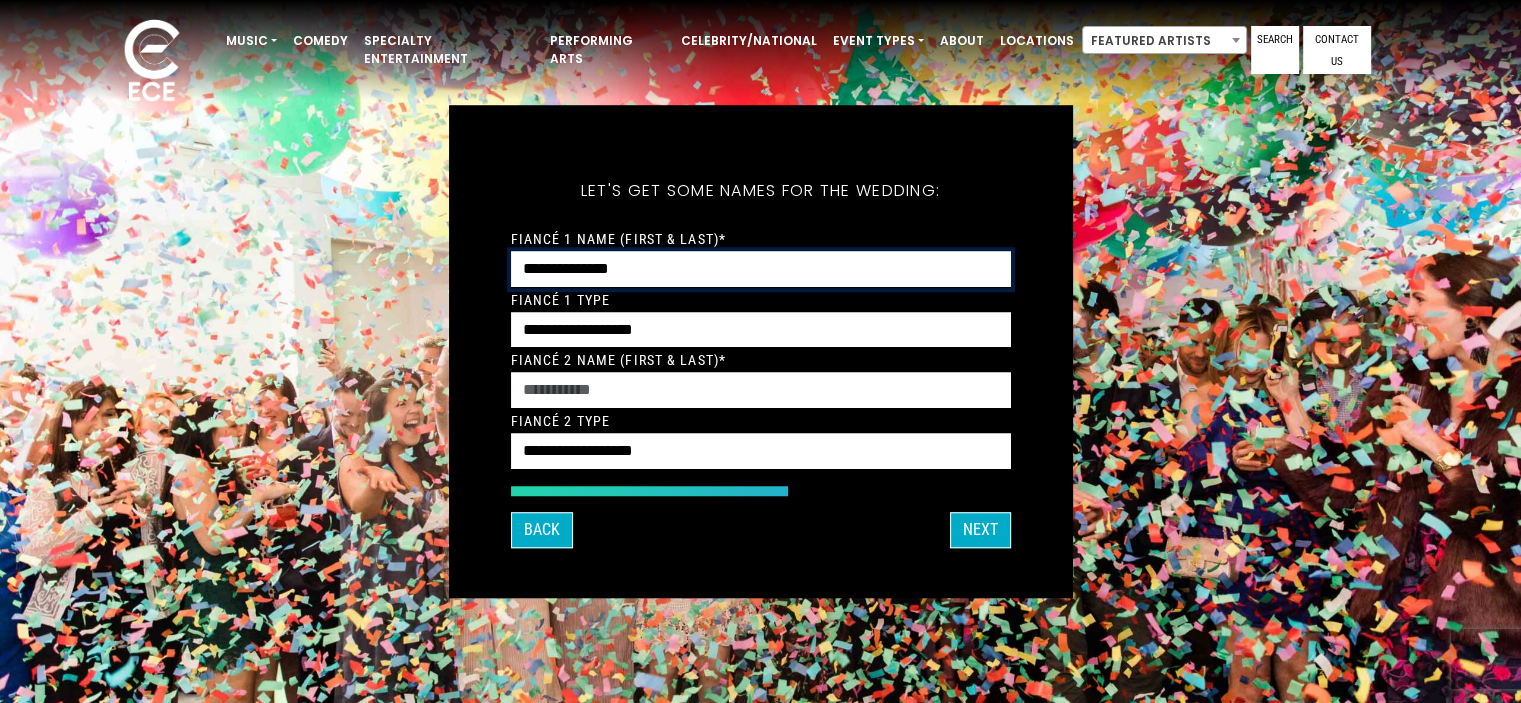 type on "**********" 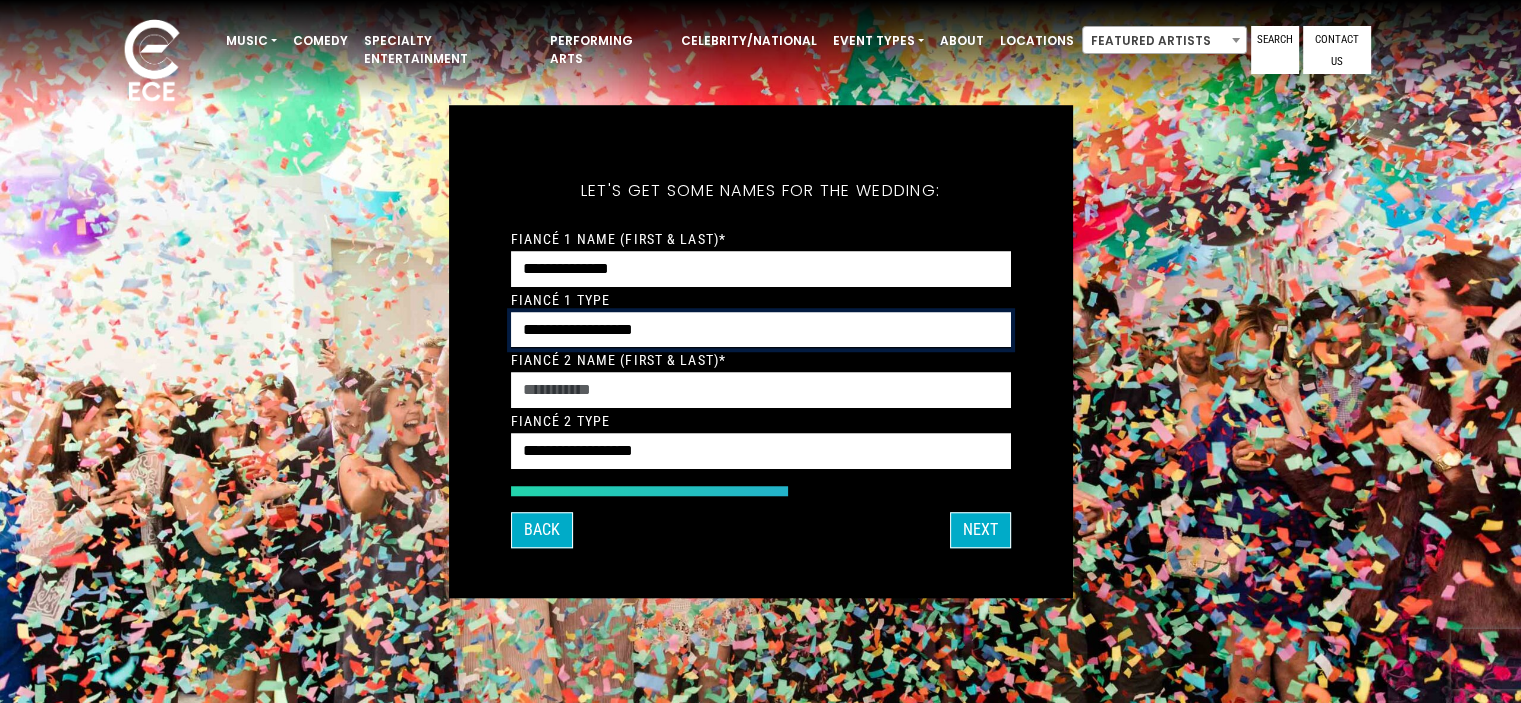 click on "**********" at bounding box center [761, 330] 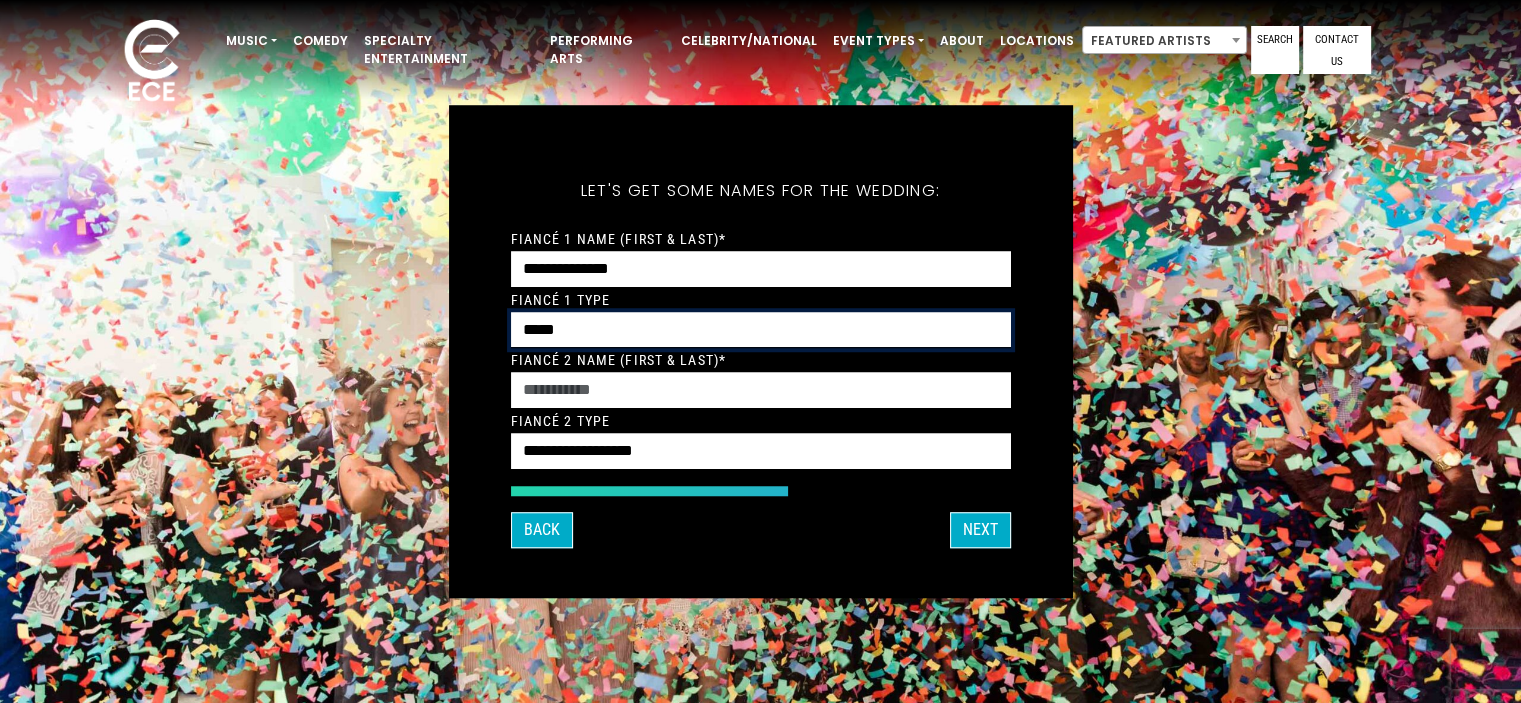 click on "**********" at bounding box center [761, 330] 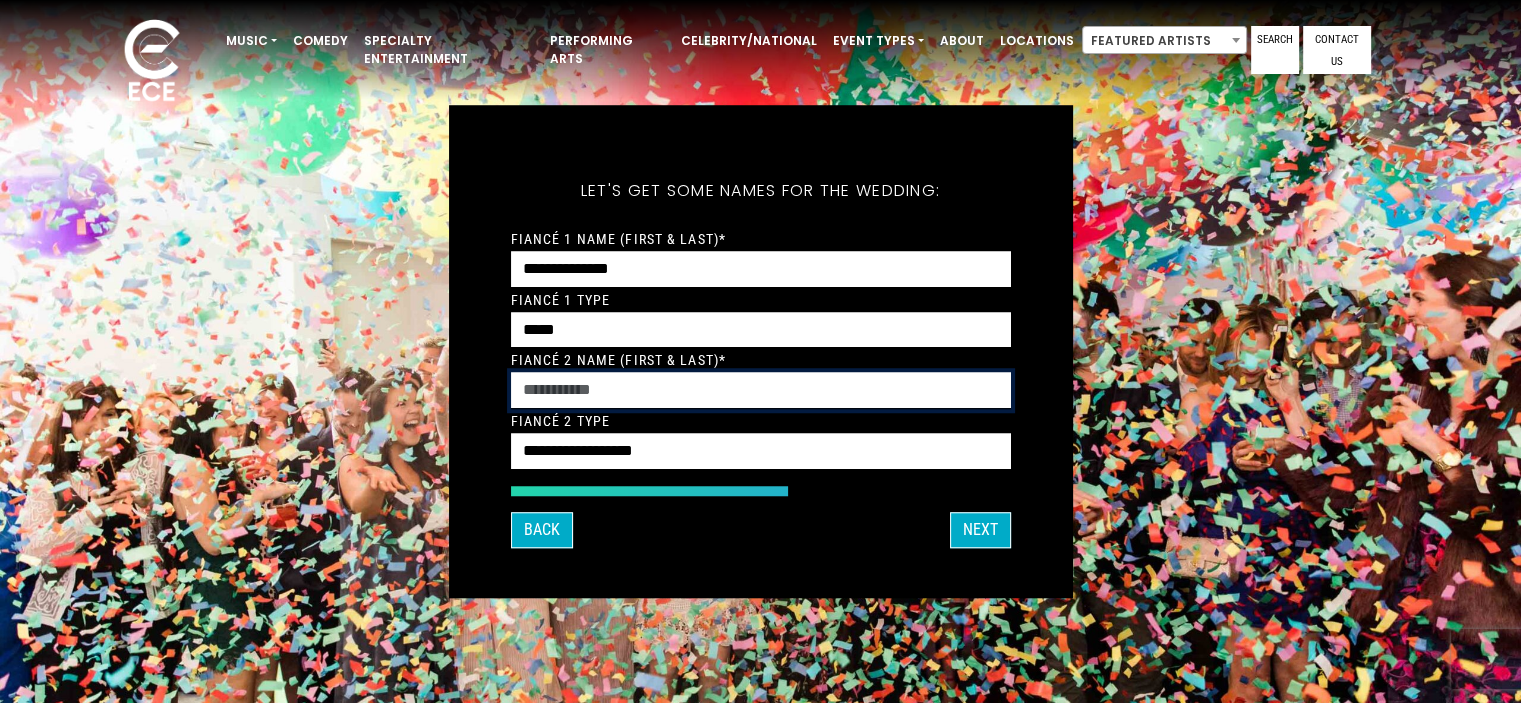 click on "Fiancé 2 Name (First & Last)*" at bounding box center [761, 391] 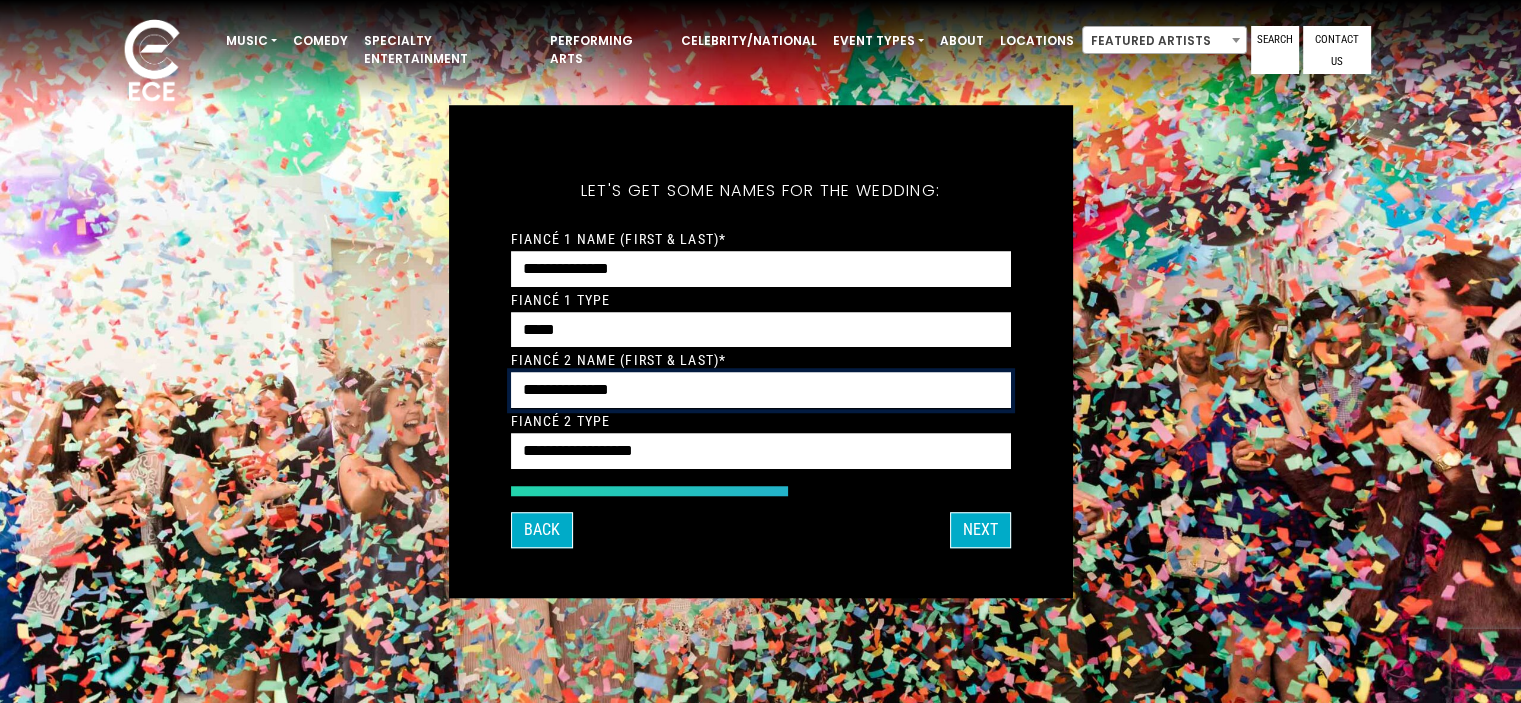 type on "**********" 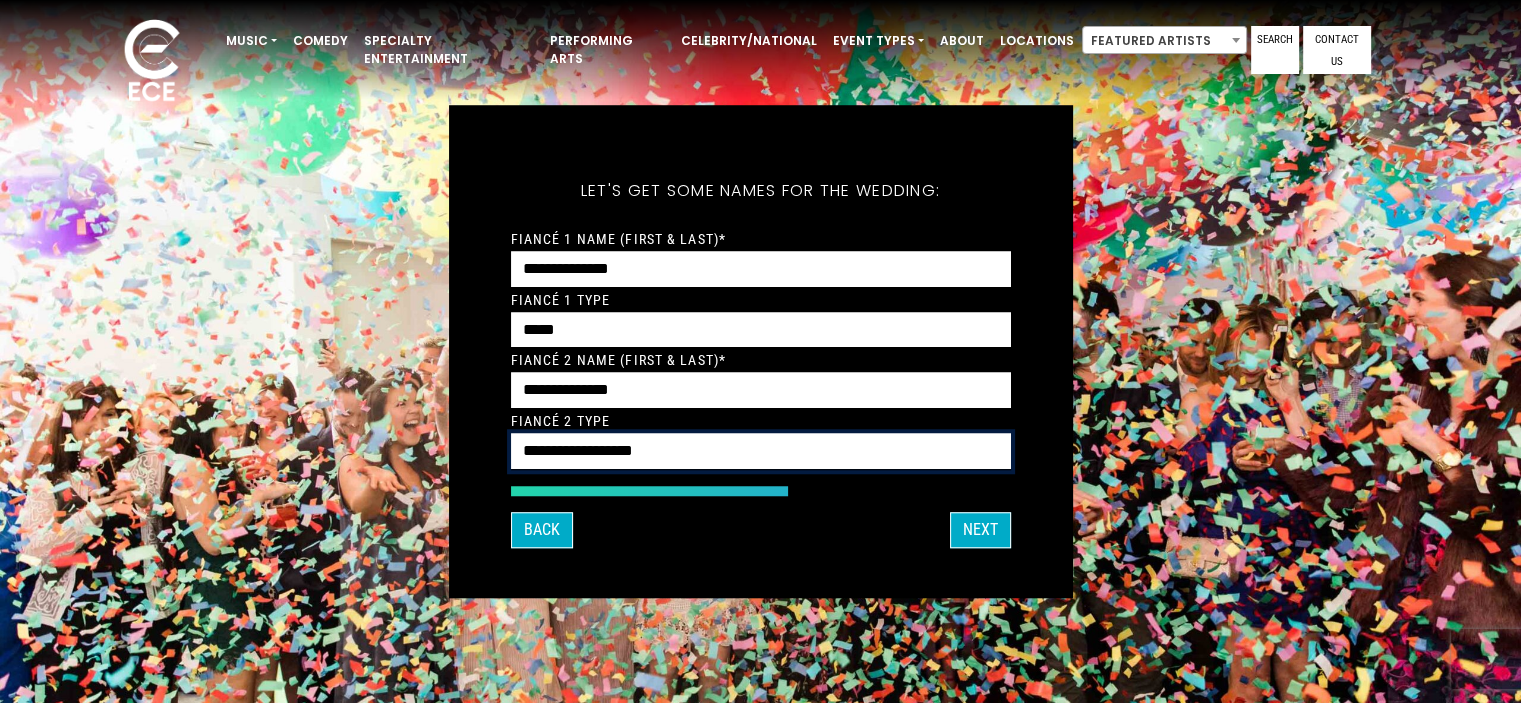 click on "**********" at bounding box center (761, 452) 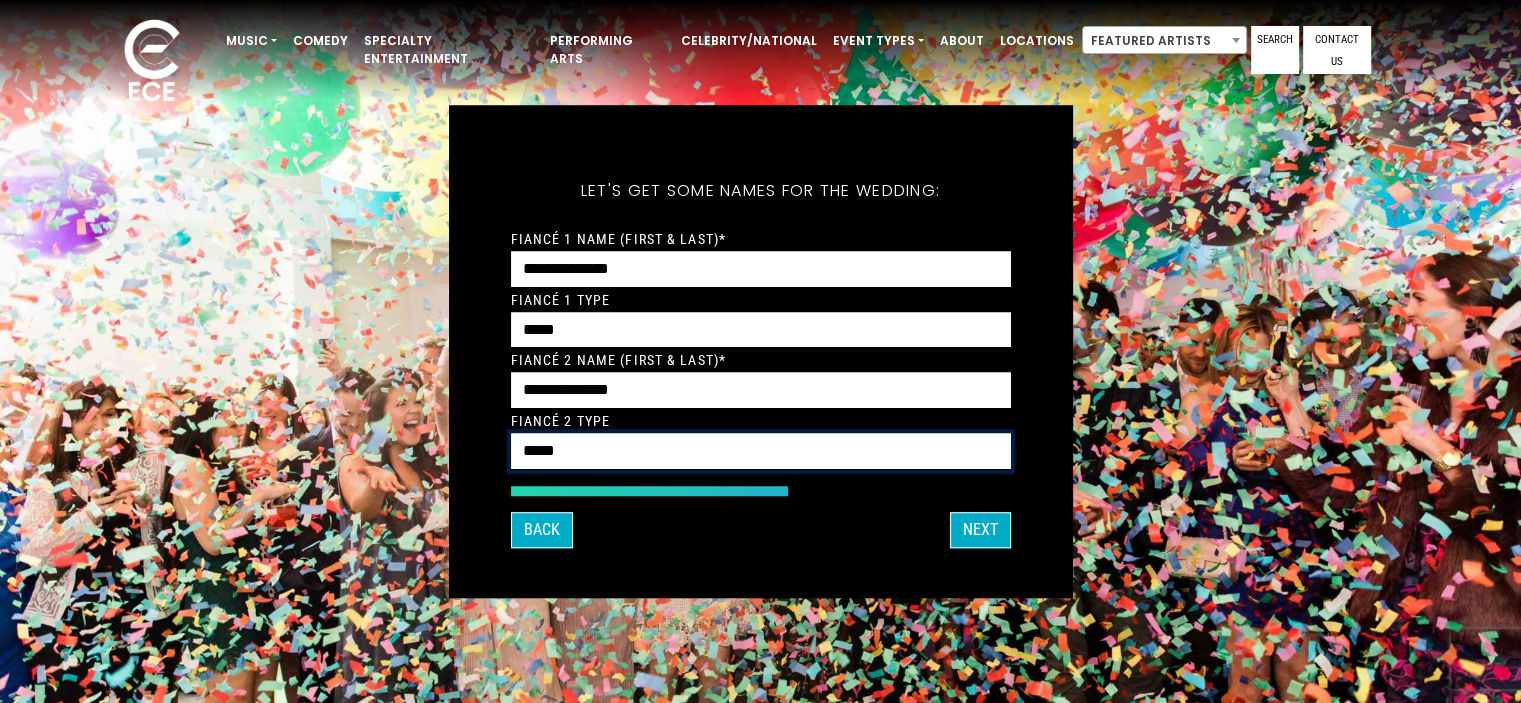 click on "**********" at bounding box center [761, 452] 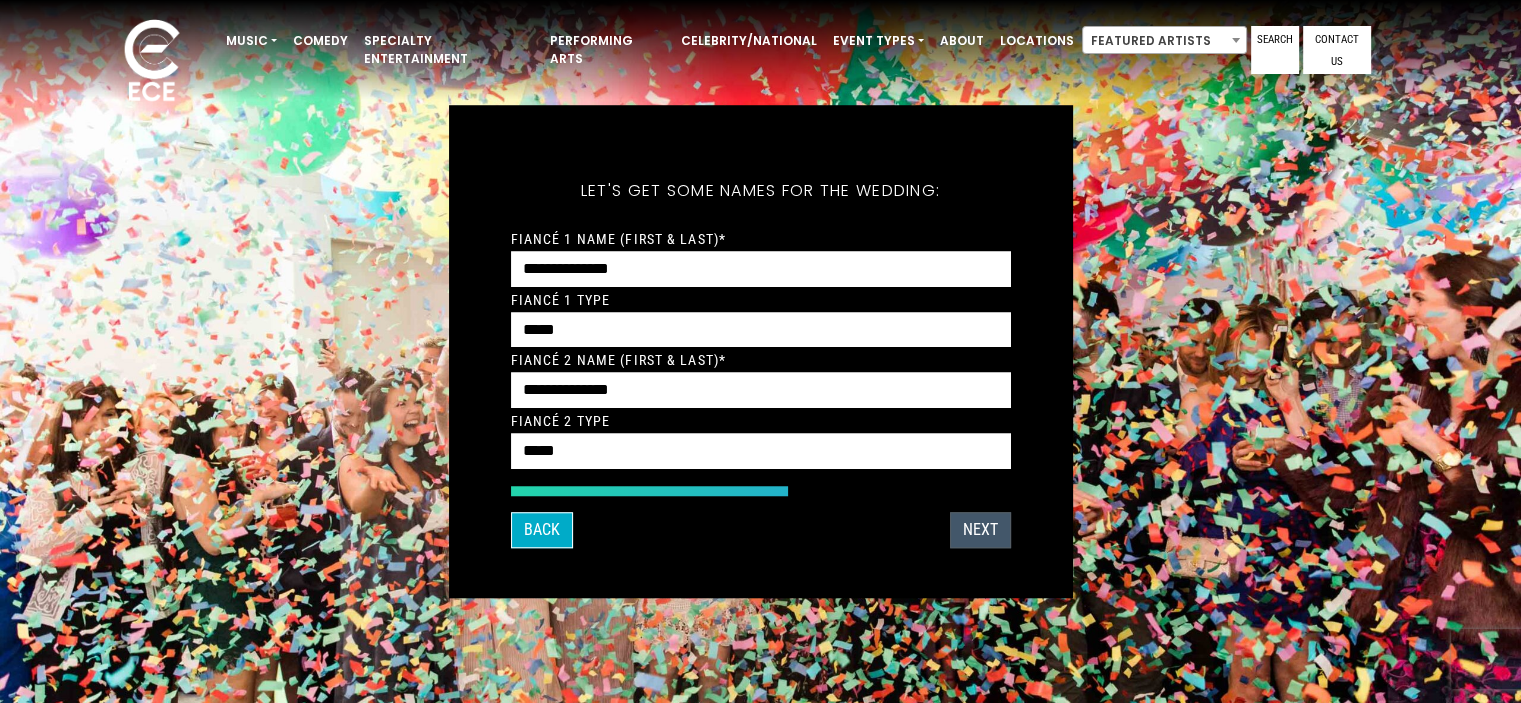 click on "Next" at bounding box center (980, 530) 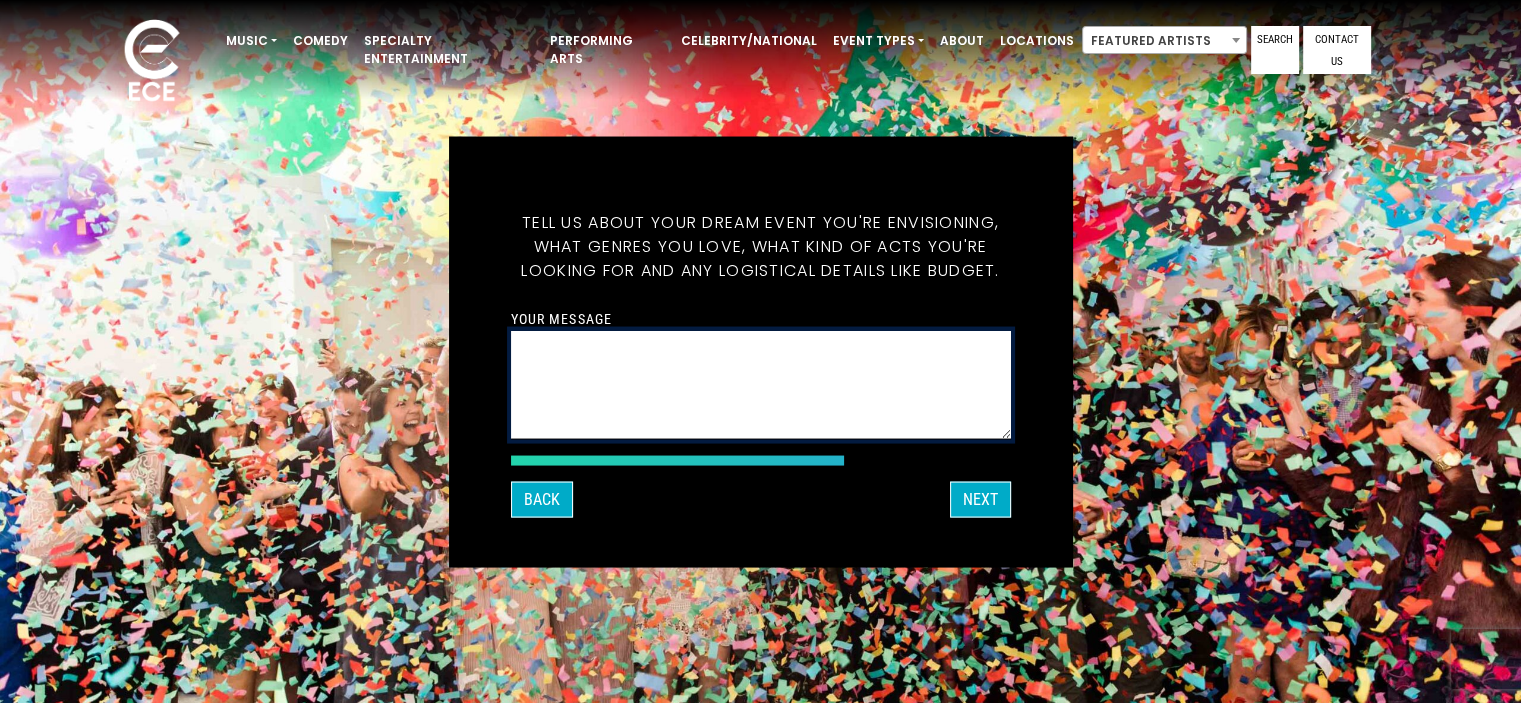 click on "Your message" at bounding box center [761, 384] 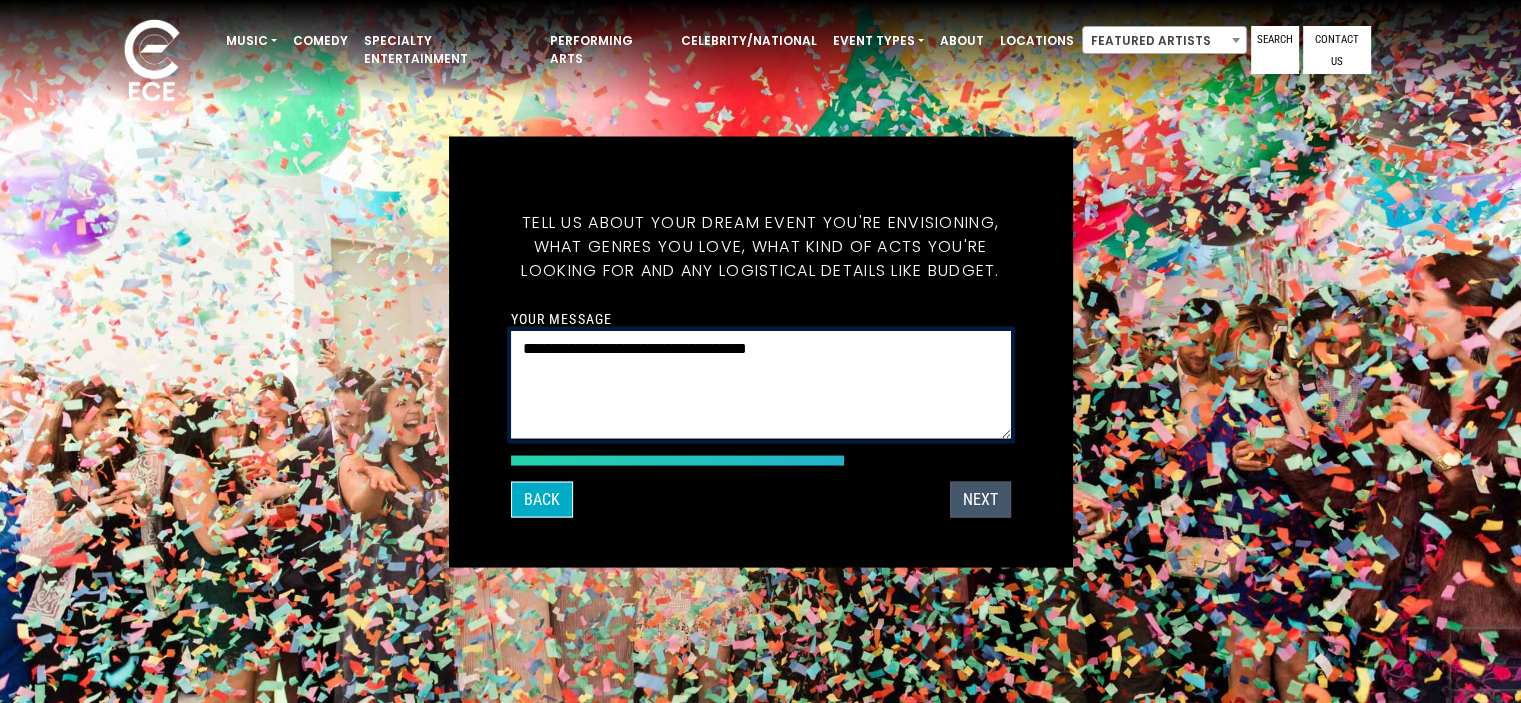type on "**********" 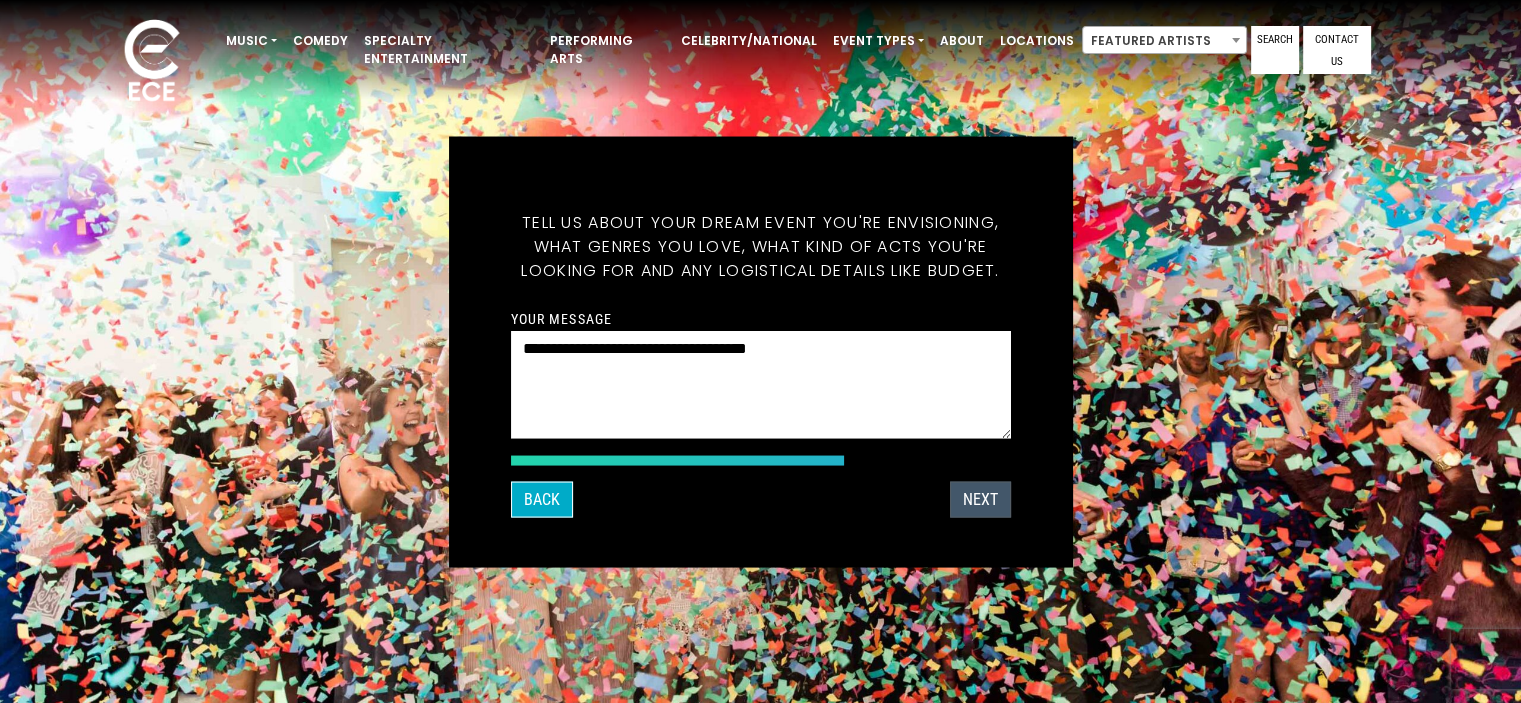 click on "Next" at bounding box center (980, 499) 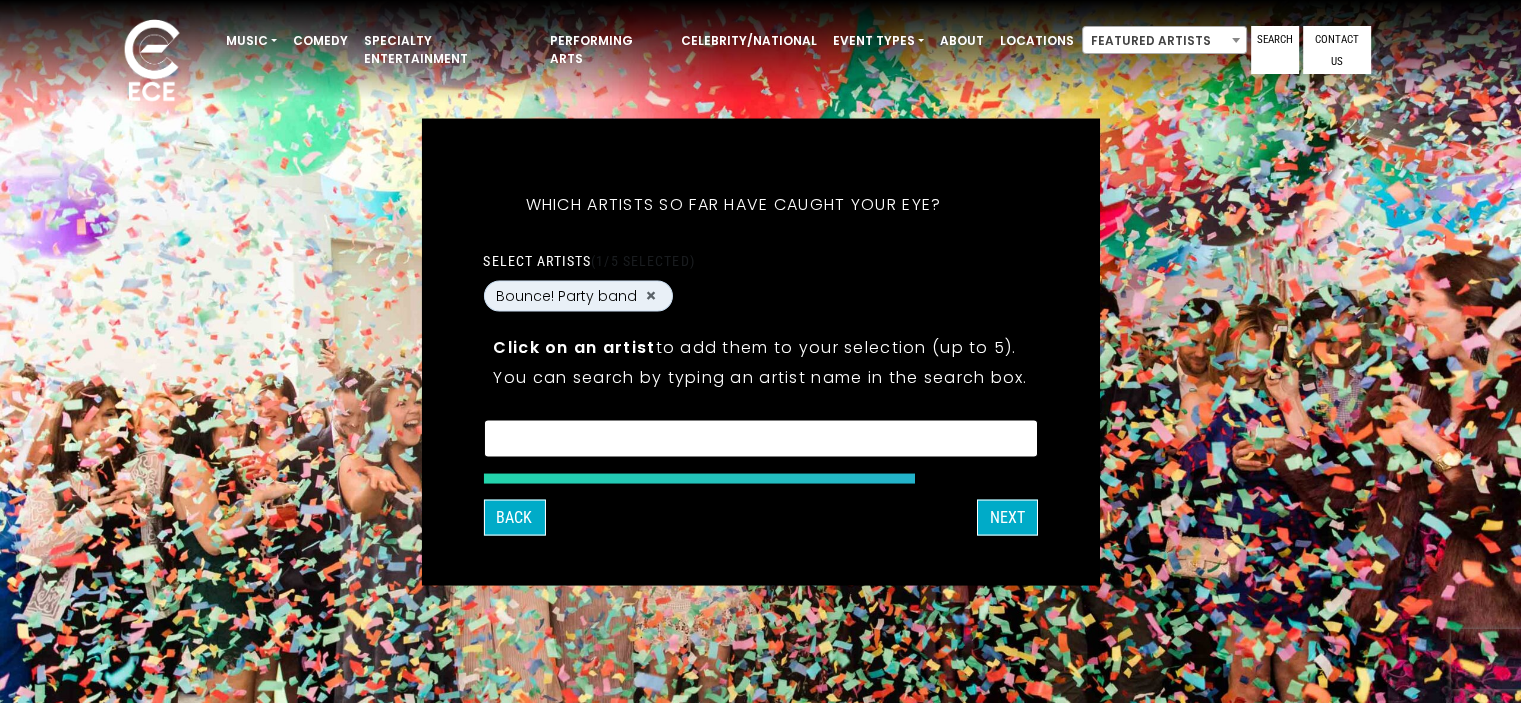 click on "×" at bounding box center [760, 438] 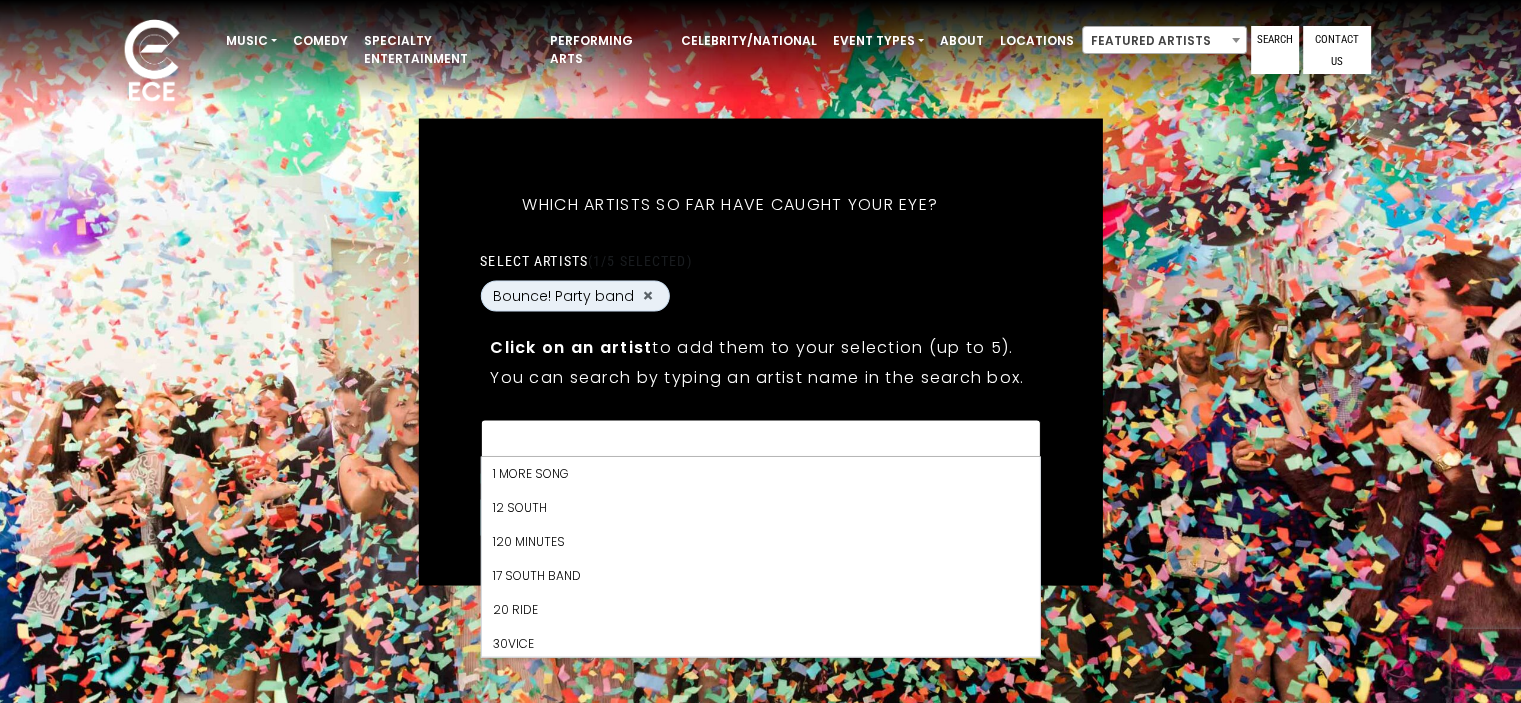 scroll, scrollTop: 3502, scrollLeft: 0, axis: vertical 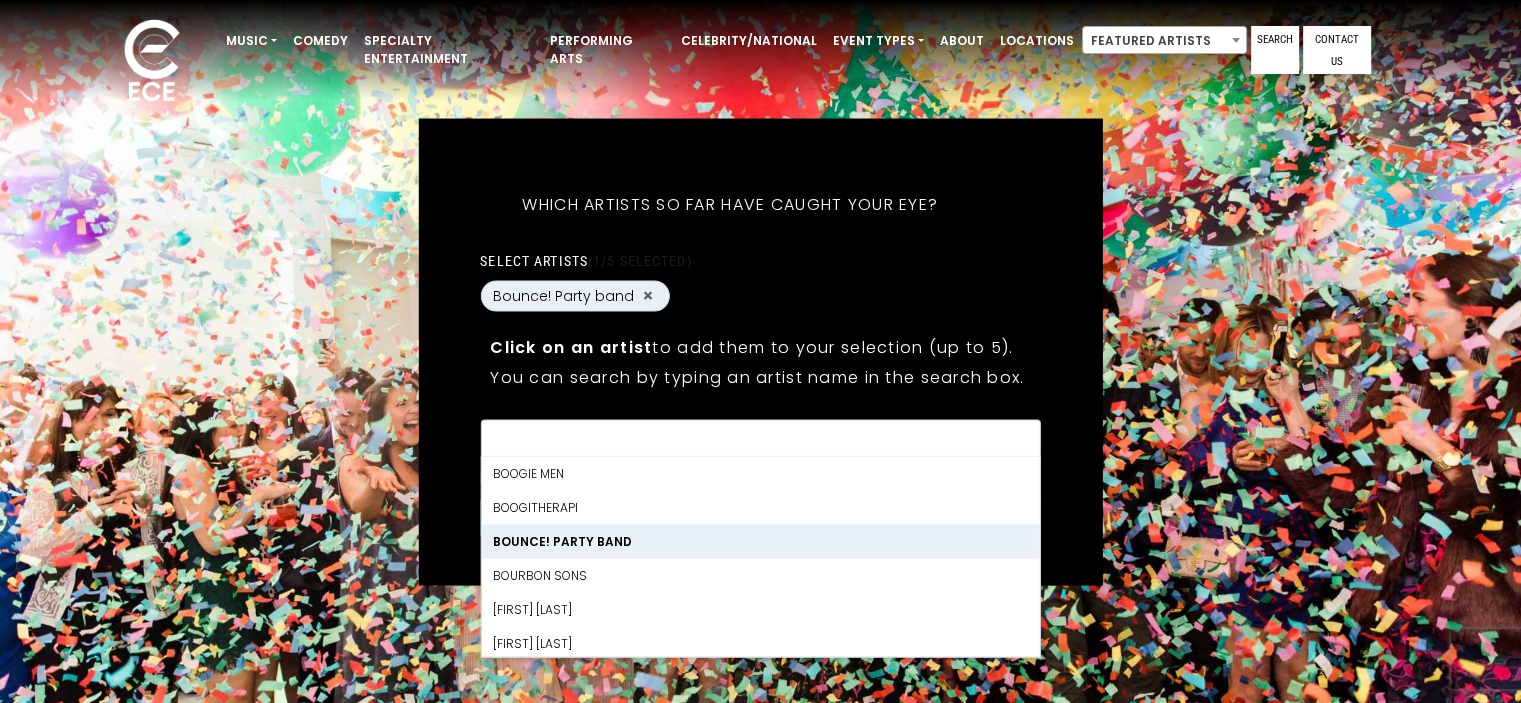 click on "Bounce! Party band" at bounding box center (760, 542) 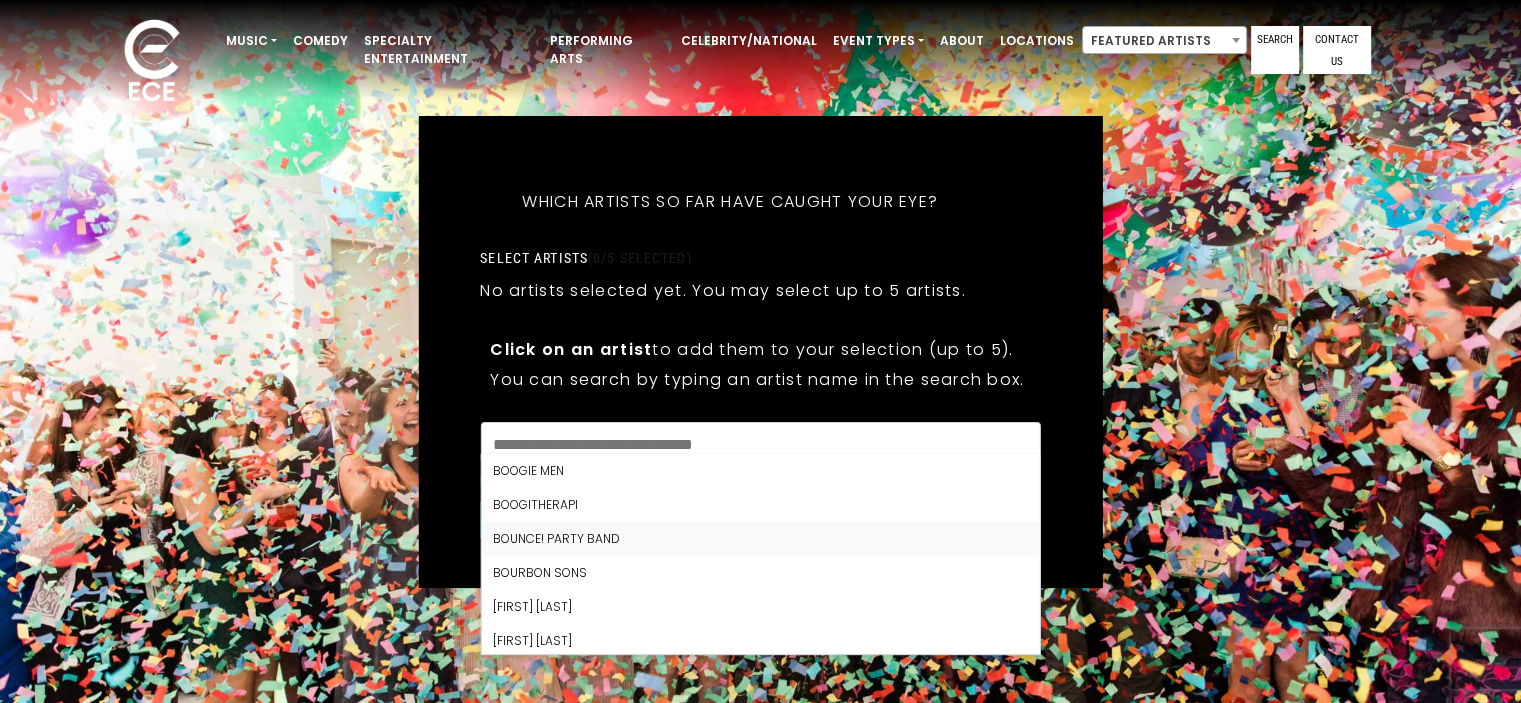scroll, scrollTop: 2644, scrollLeft: 0, axis: vertical 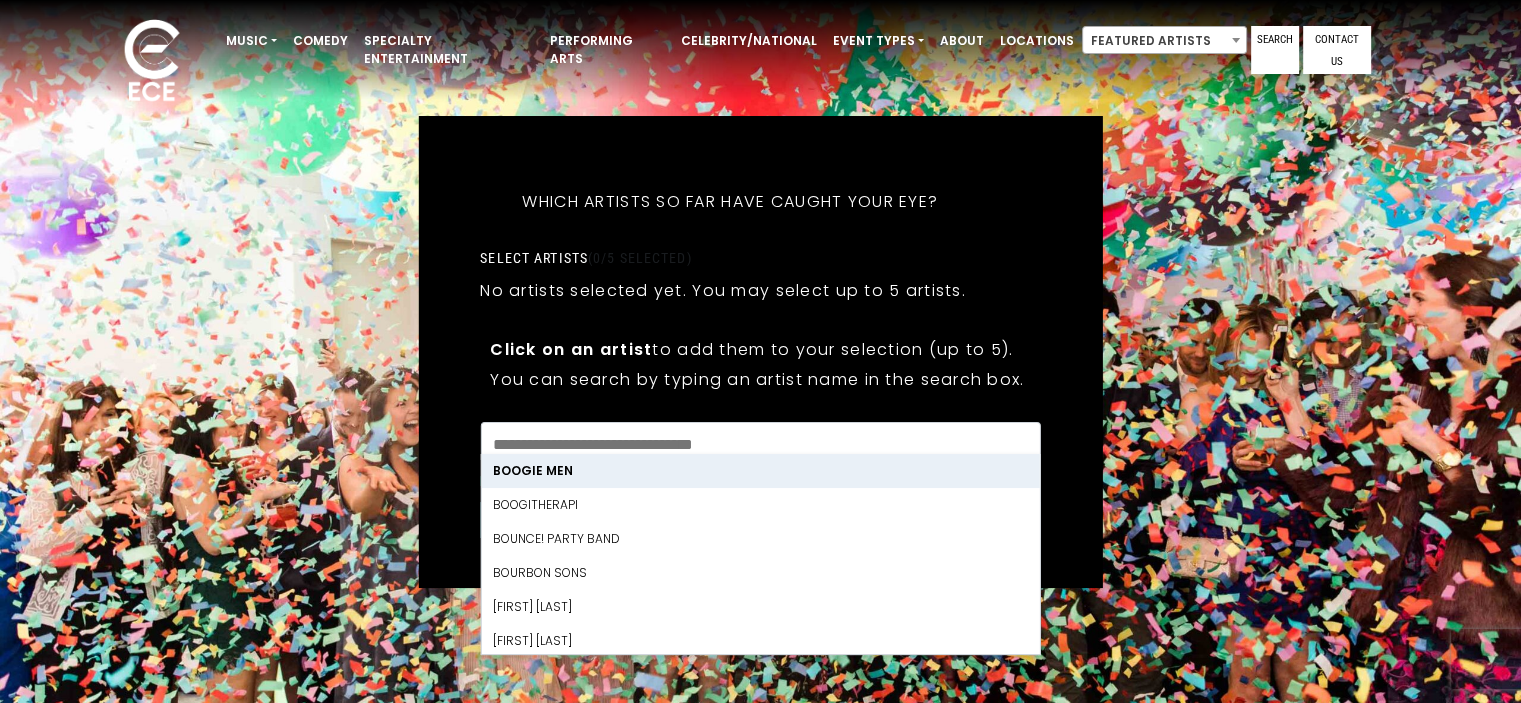 click on "What's your first and last name?
Thanks  [FIRST], ! What's your email and the best number to reach you at?
Great! Now tell us a little about your event.
What kind of event is it?
Let's get some names for the wedding:
* *" at bounding box center (760, 352) 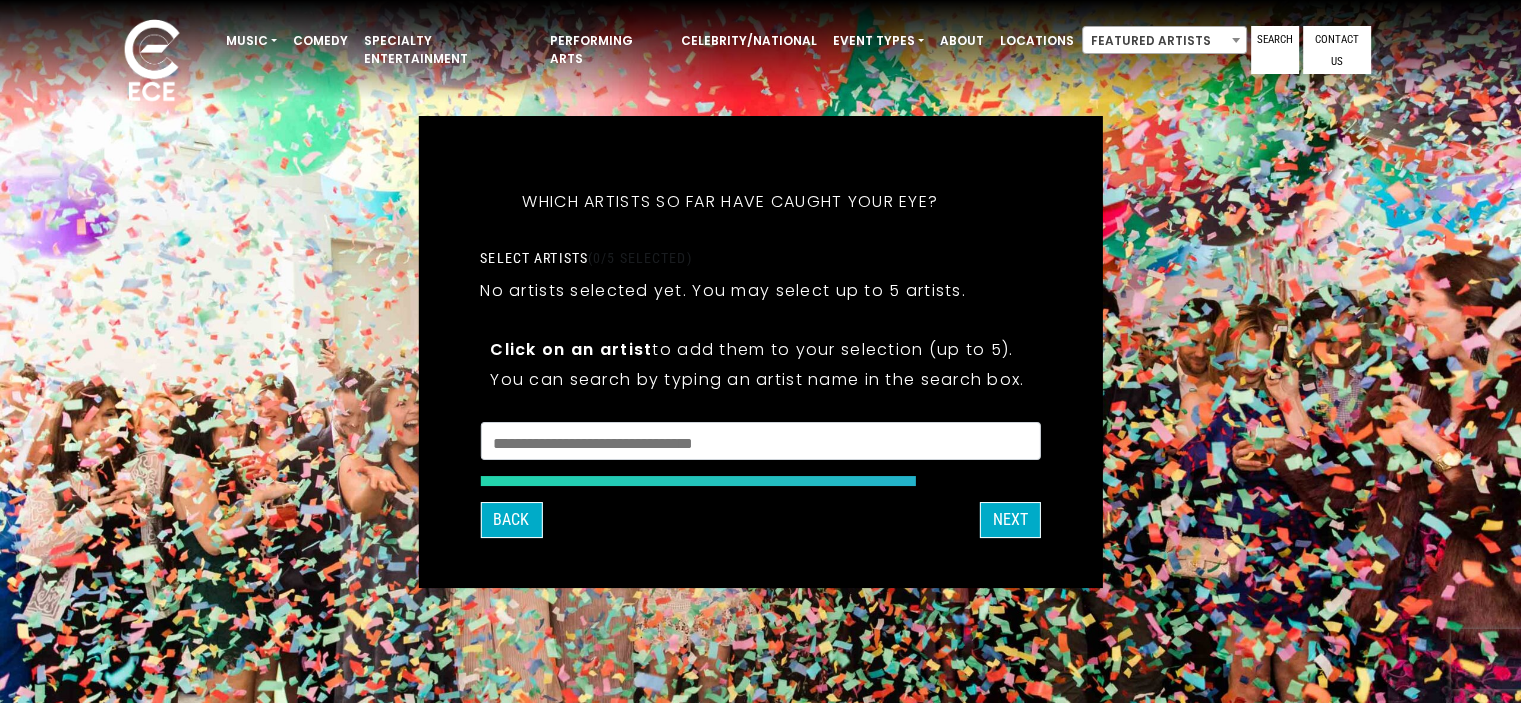 click at bounding box center [760, 444] 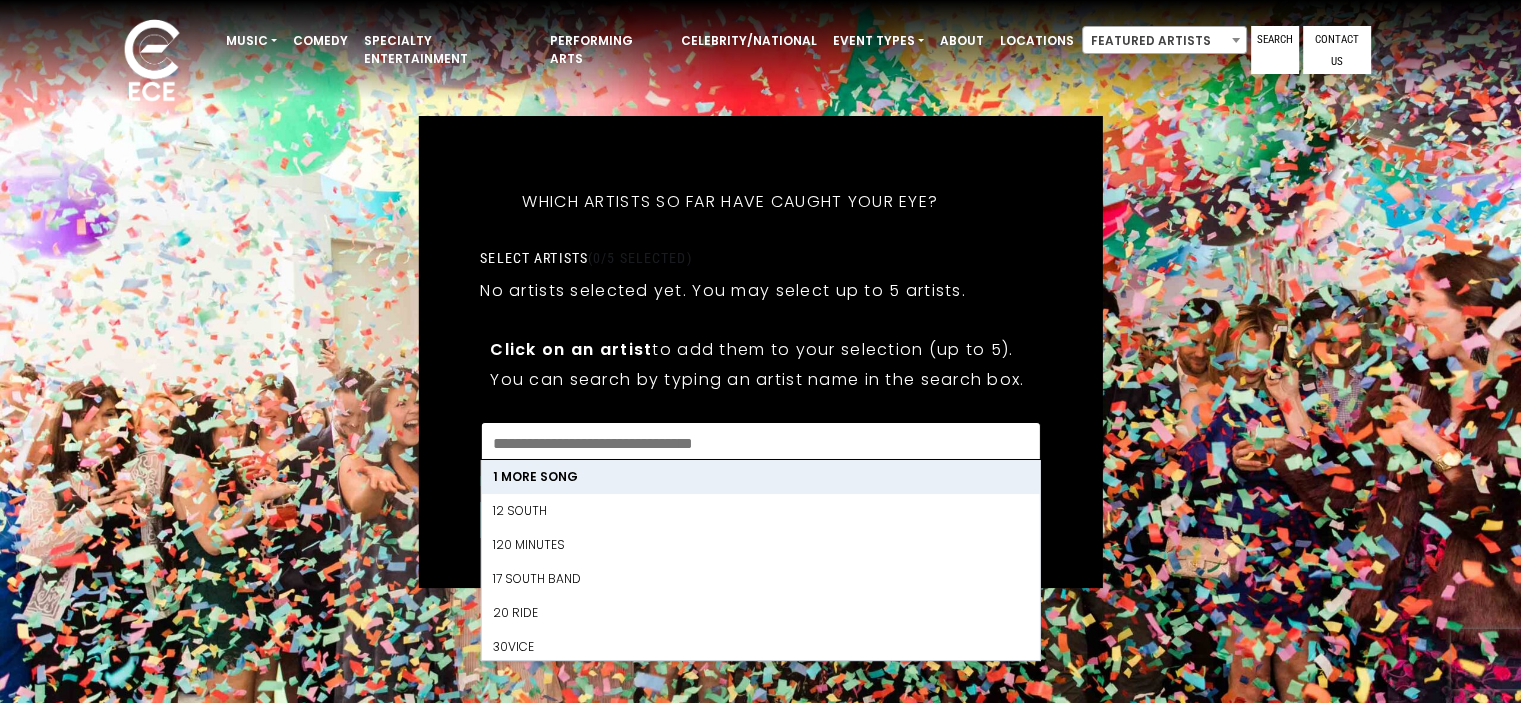 click on "Click on an artist  to add them to your selection (up to 5)." at bounding box center (760, 349) 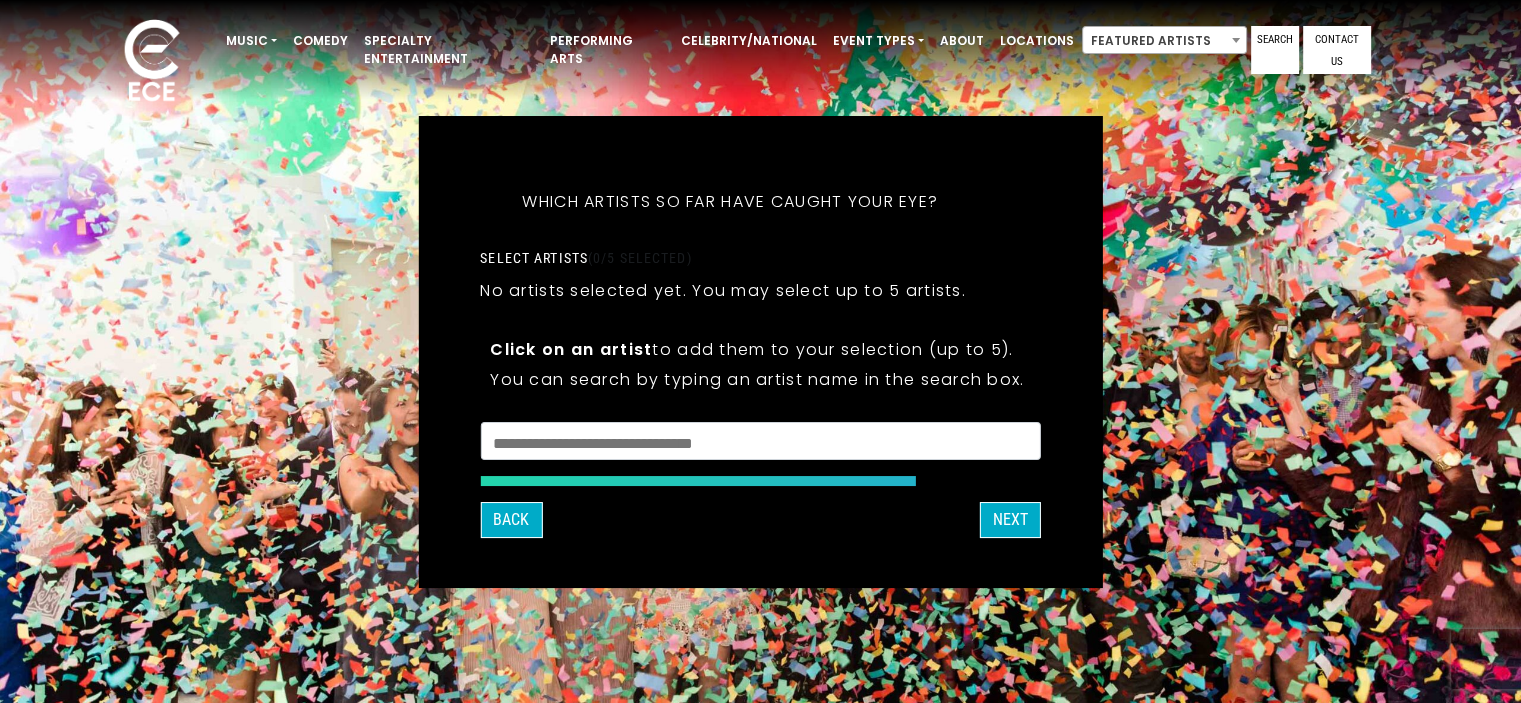 click at bounding box center (760, 441) 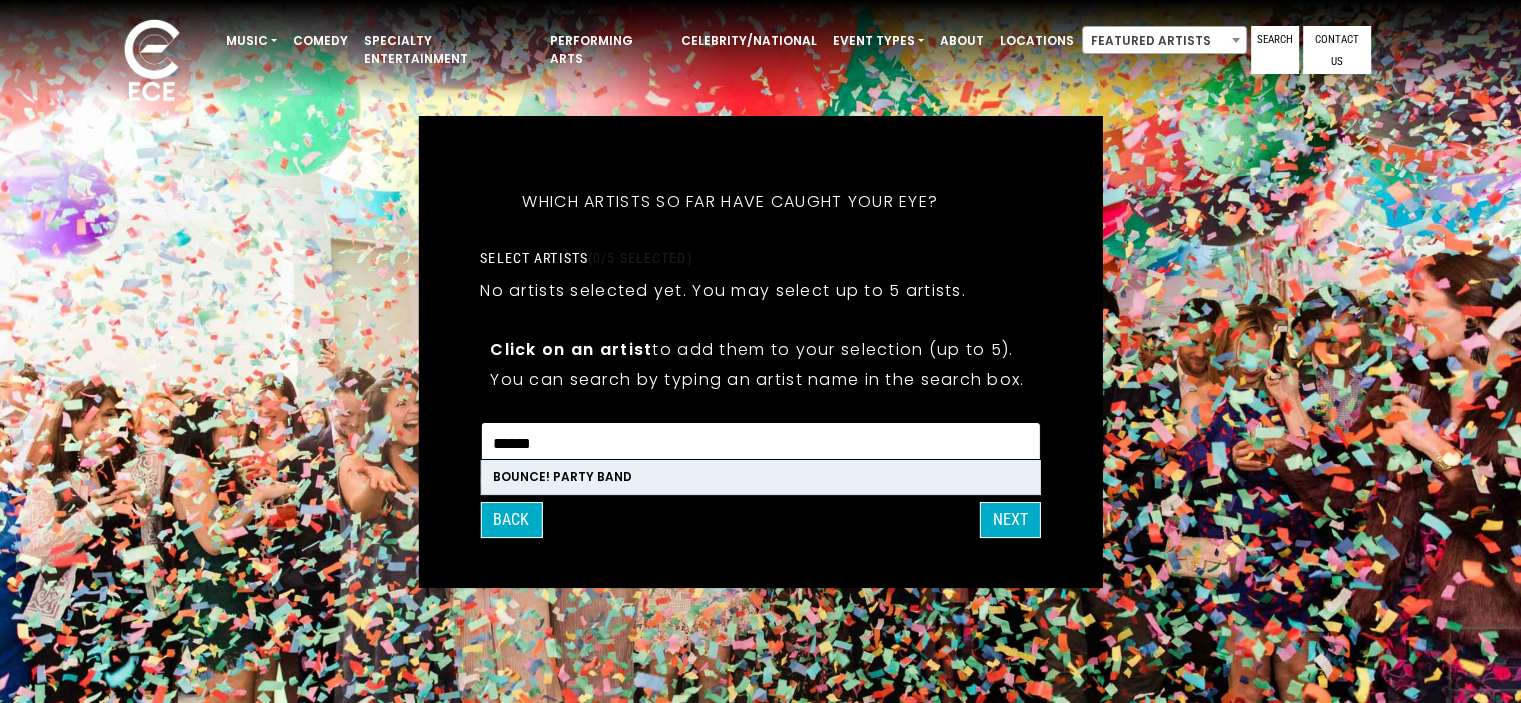type on "******" 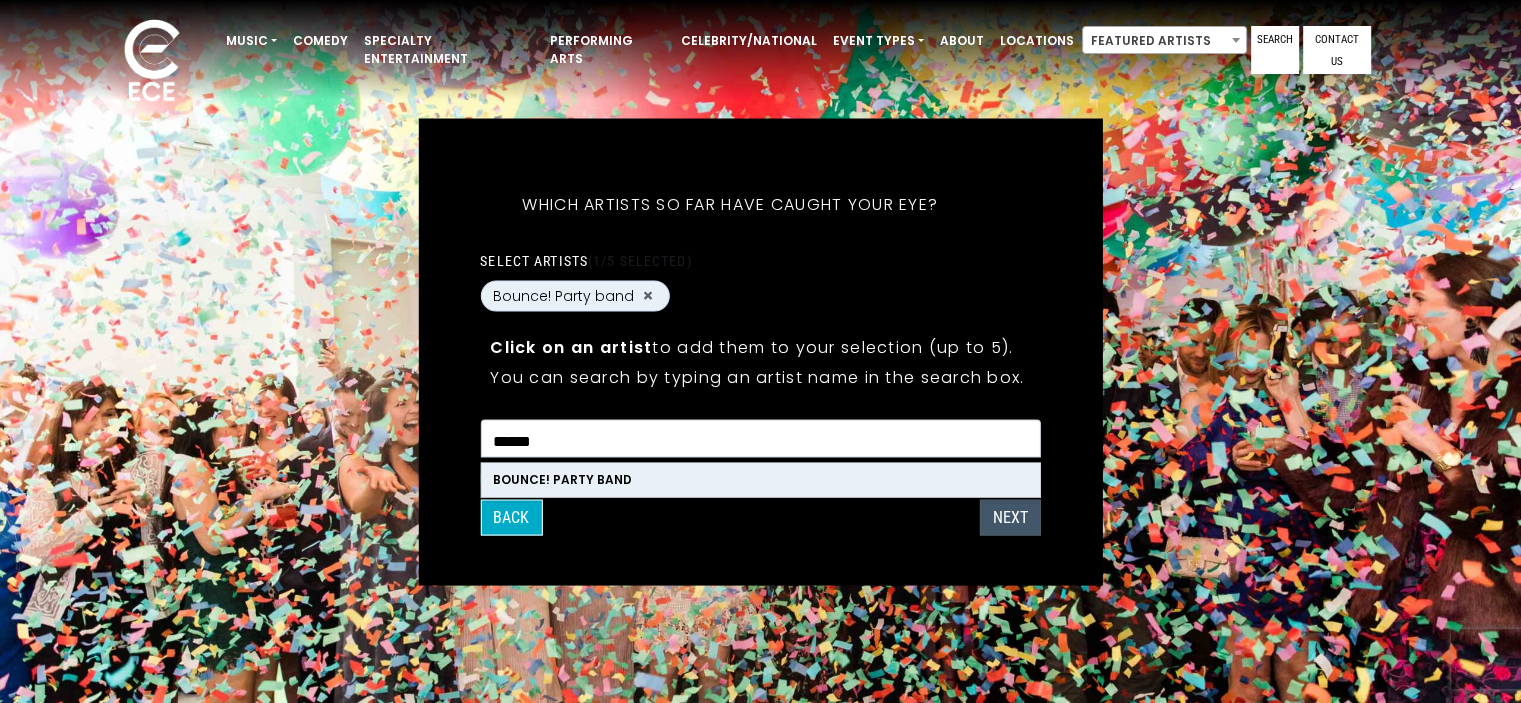 type 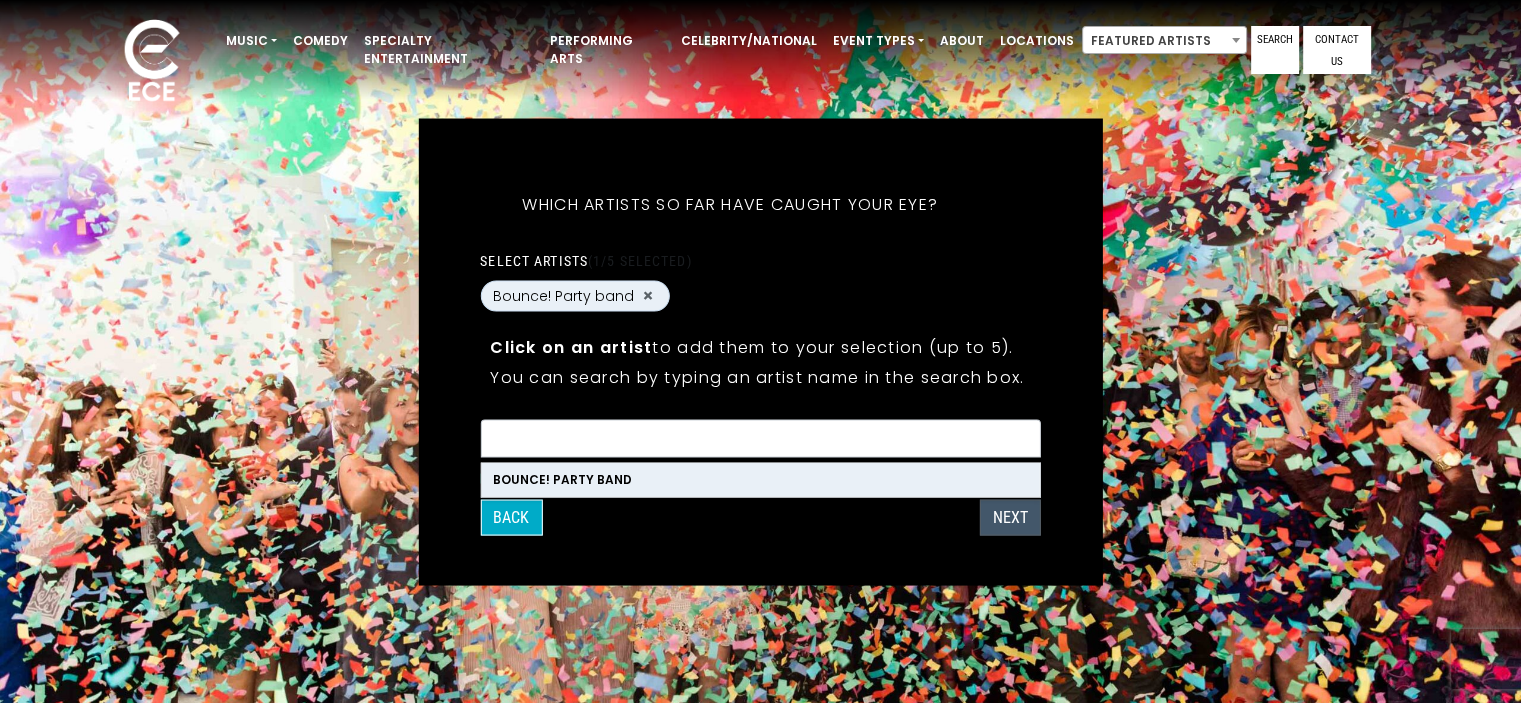 click on "Next" at bounding box center (1010, 517) 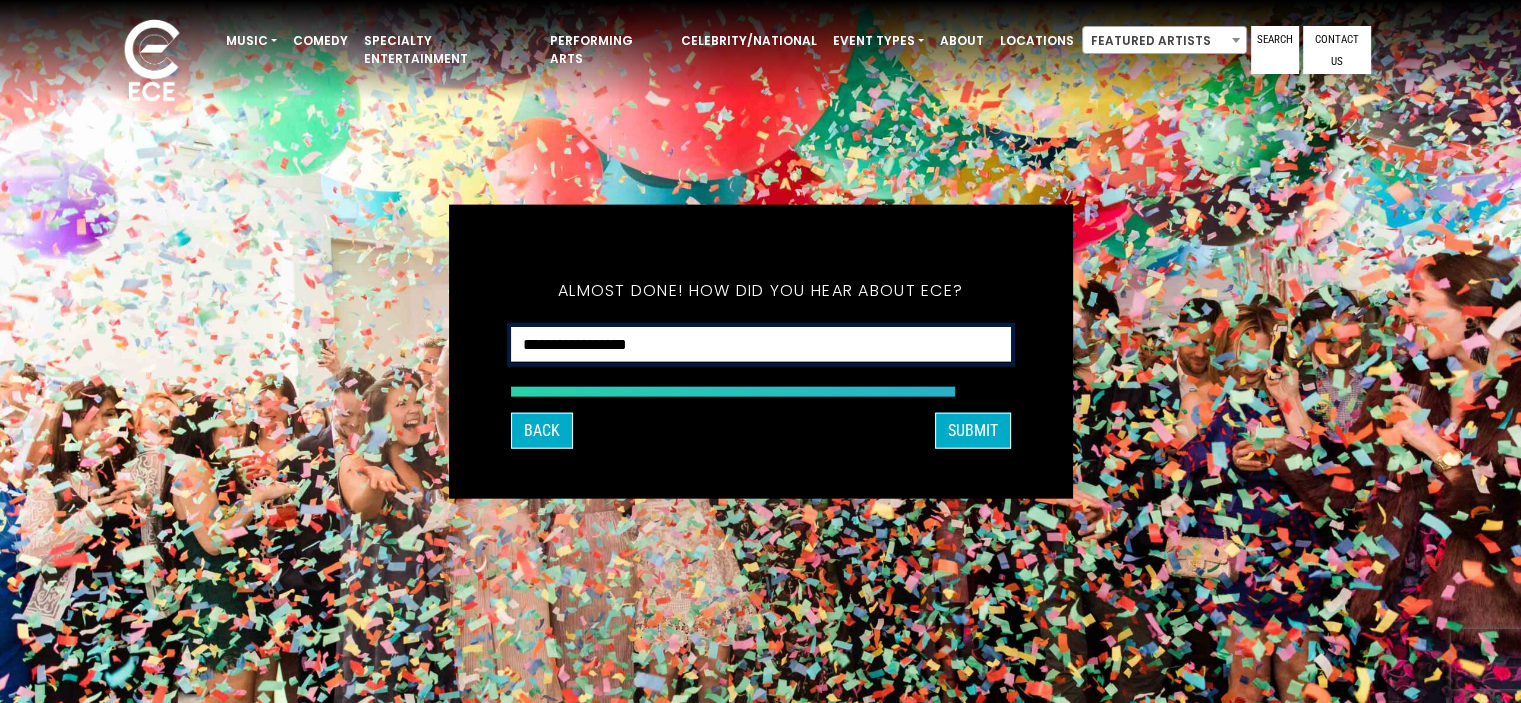 click on "**********" at bounding box center [761, 344] 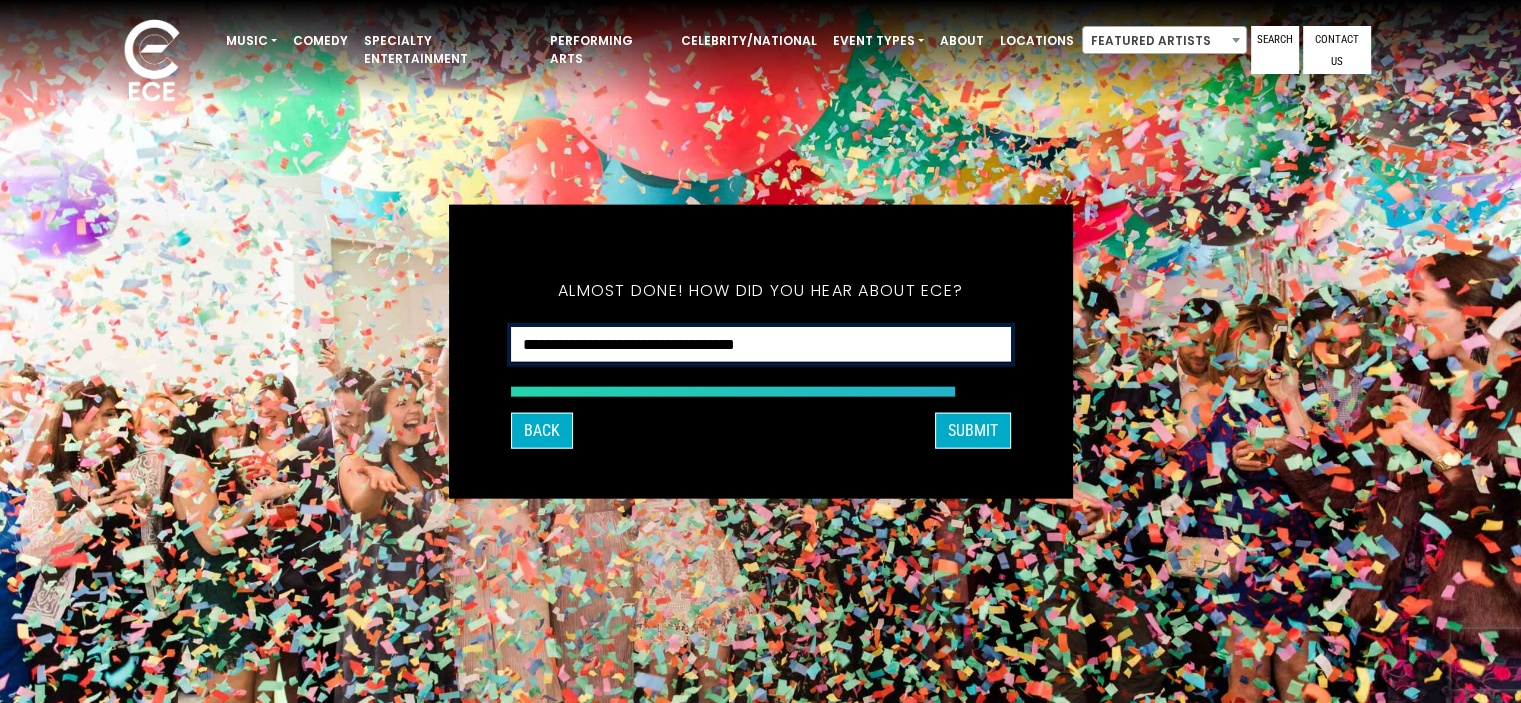 click on "**********" at bounding box center [761, 344] 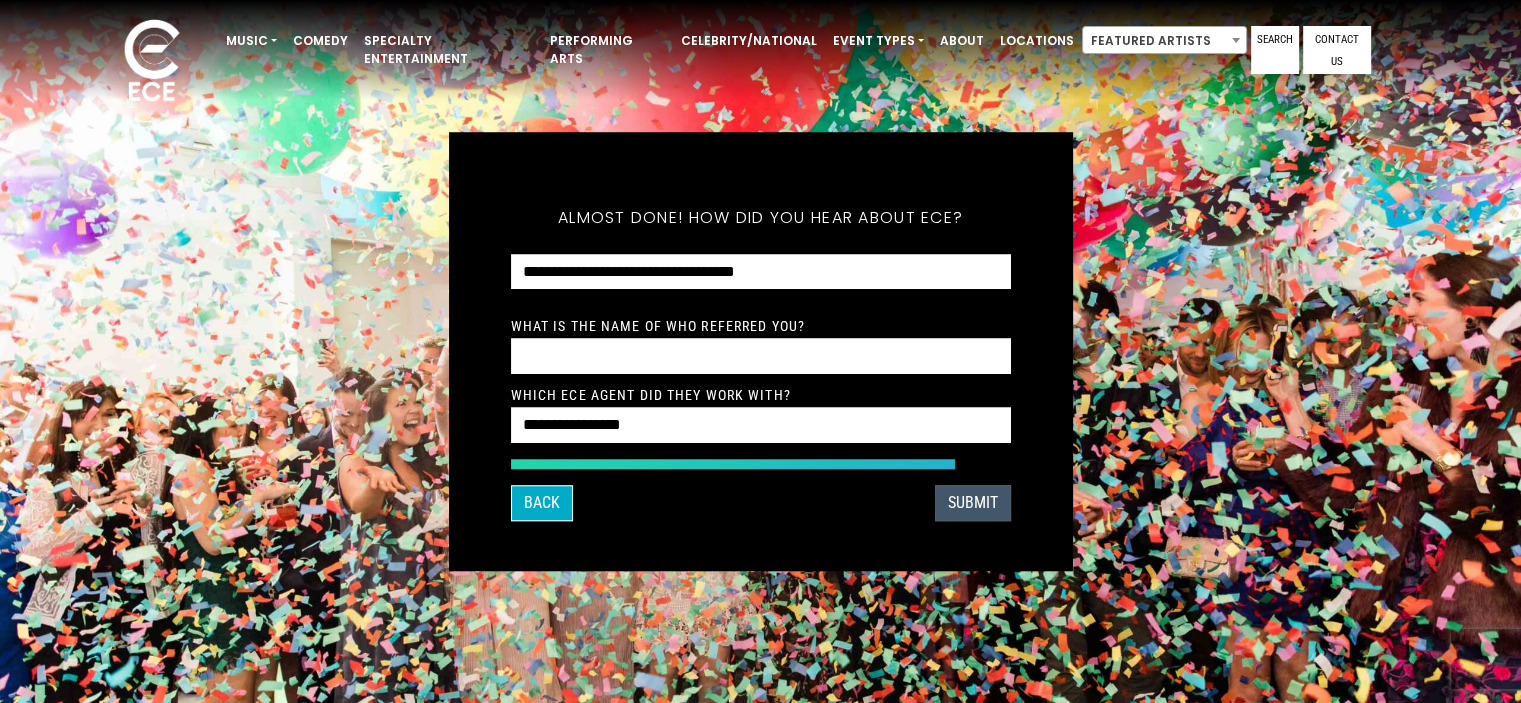 click on "SUBMIT" at bounding box center (973, 503) 